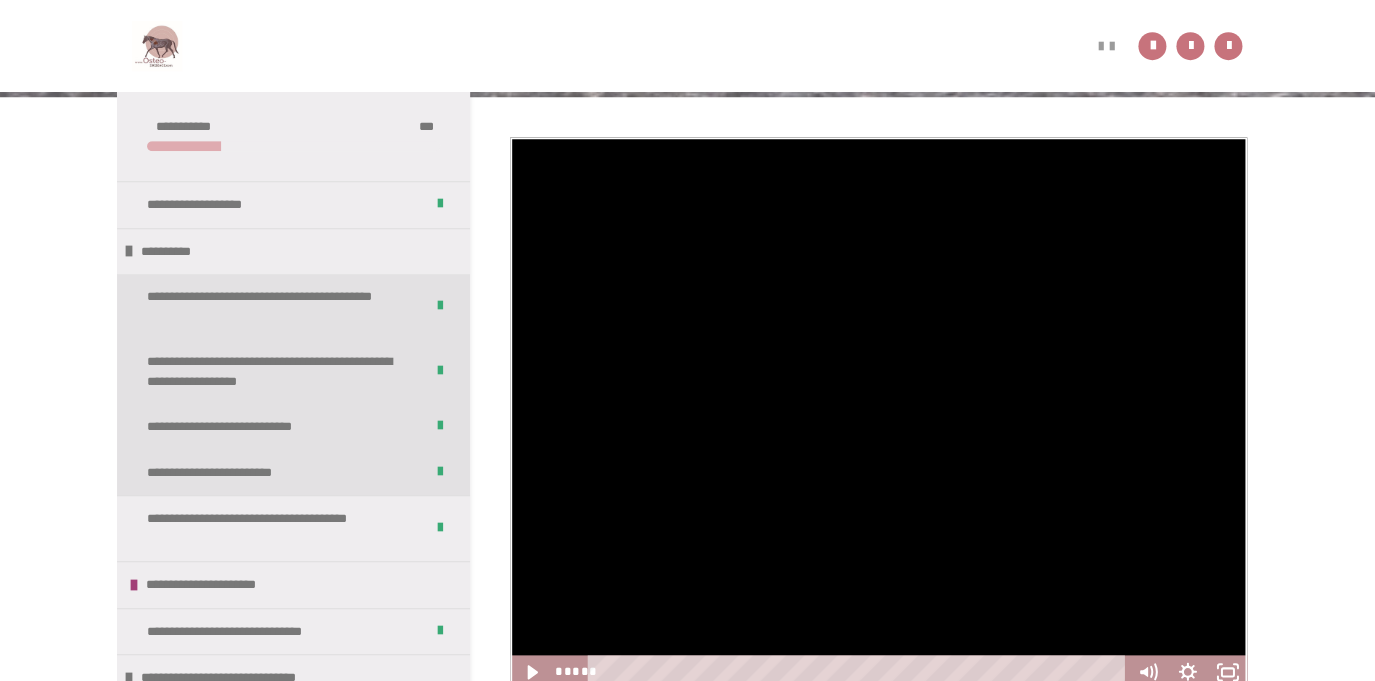 scroll, scrollTop: 0, scrollLeft: 0, axis: both 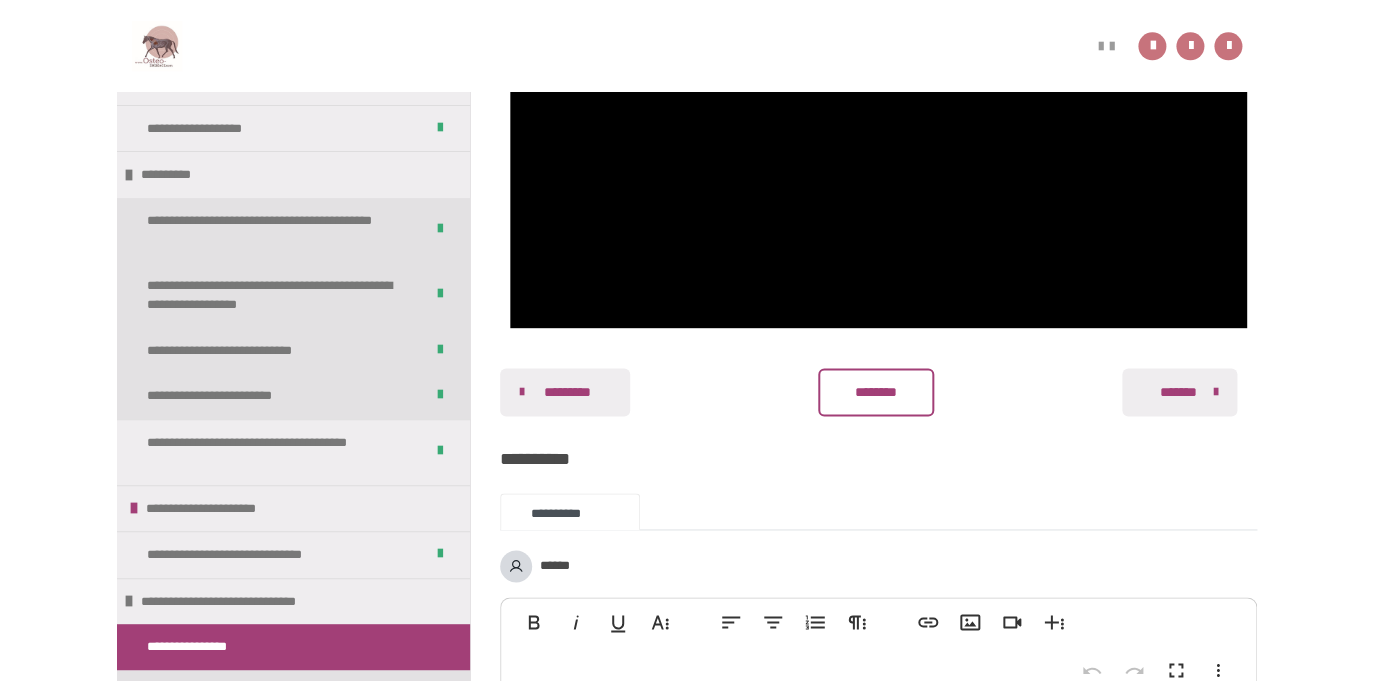 click on "*******" at bounding box center [1177, 392] 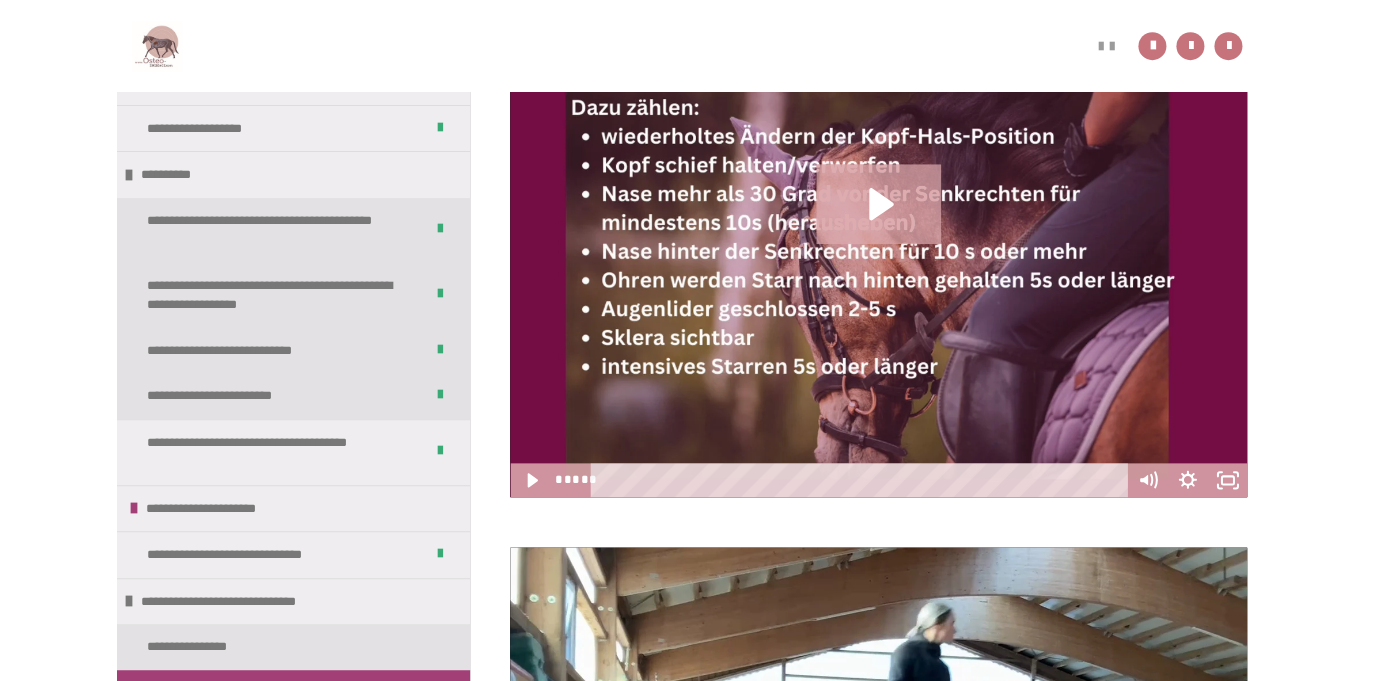 scroll, scrollTop: 561, scrollLeft: 0, axis: vertical 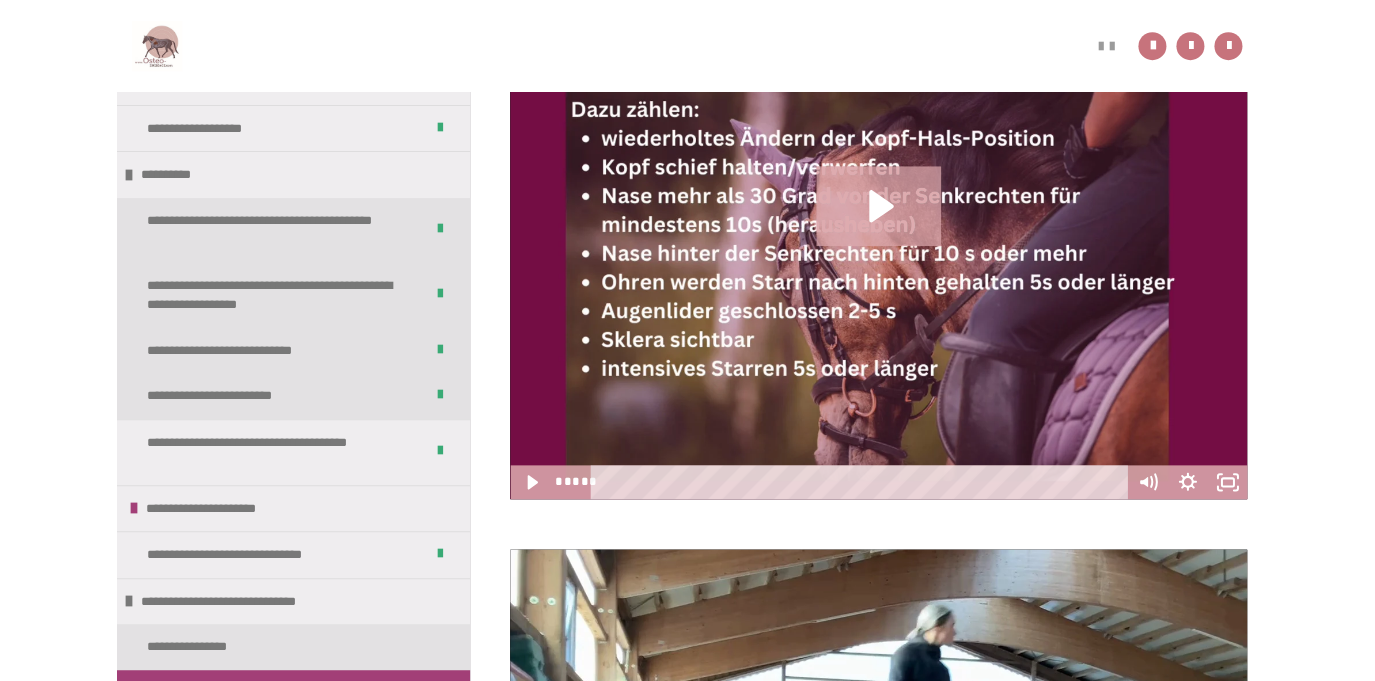 type 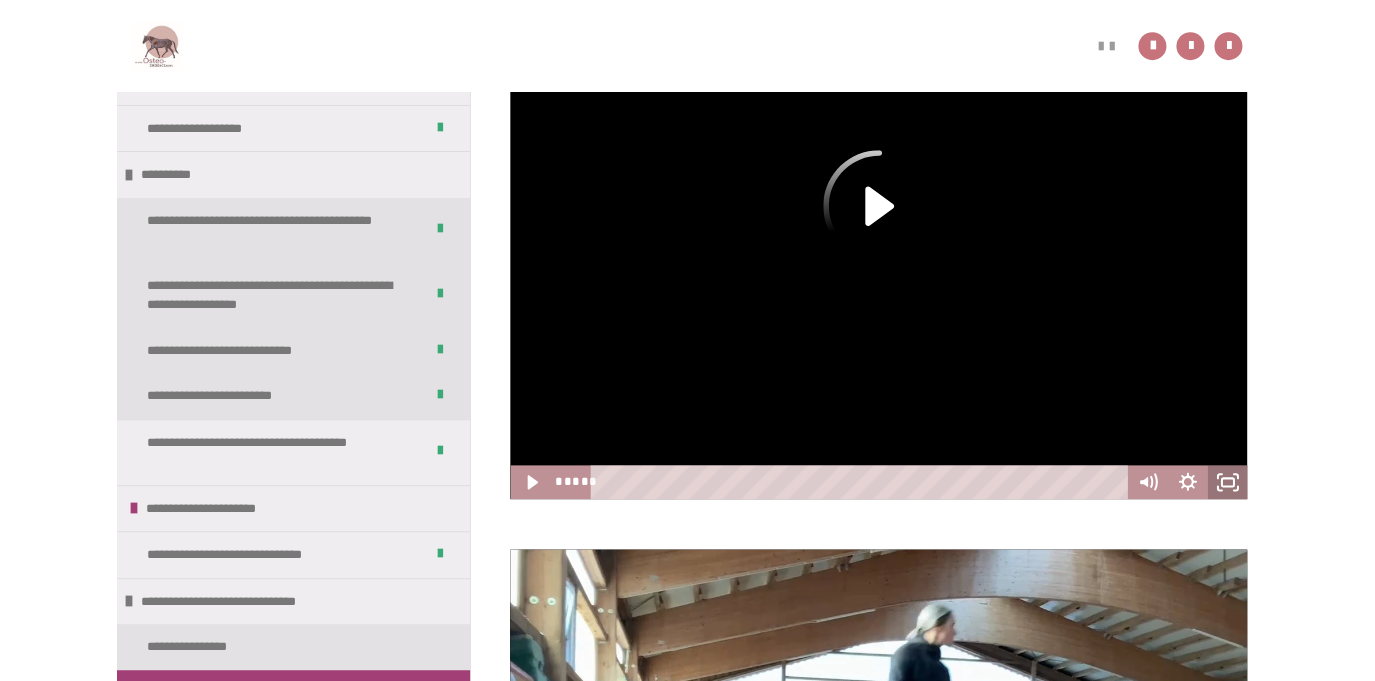 click 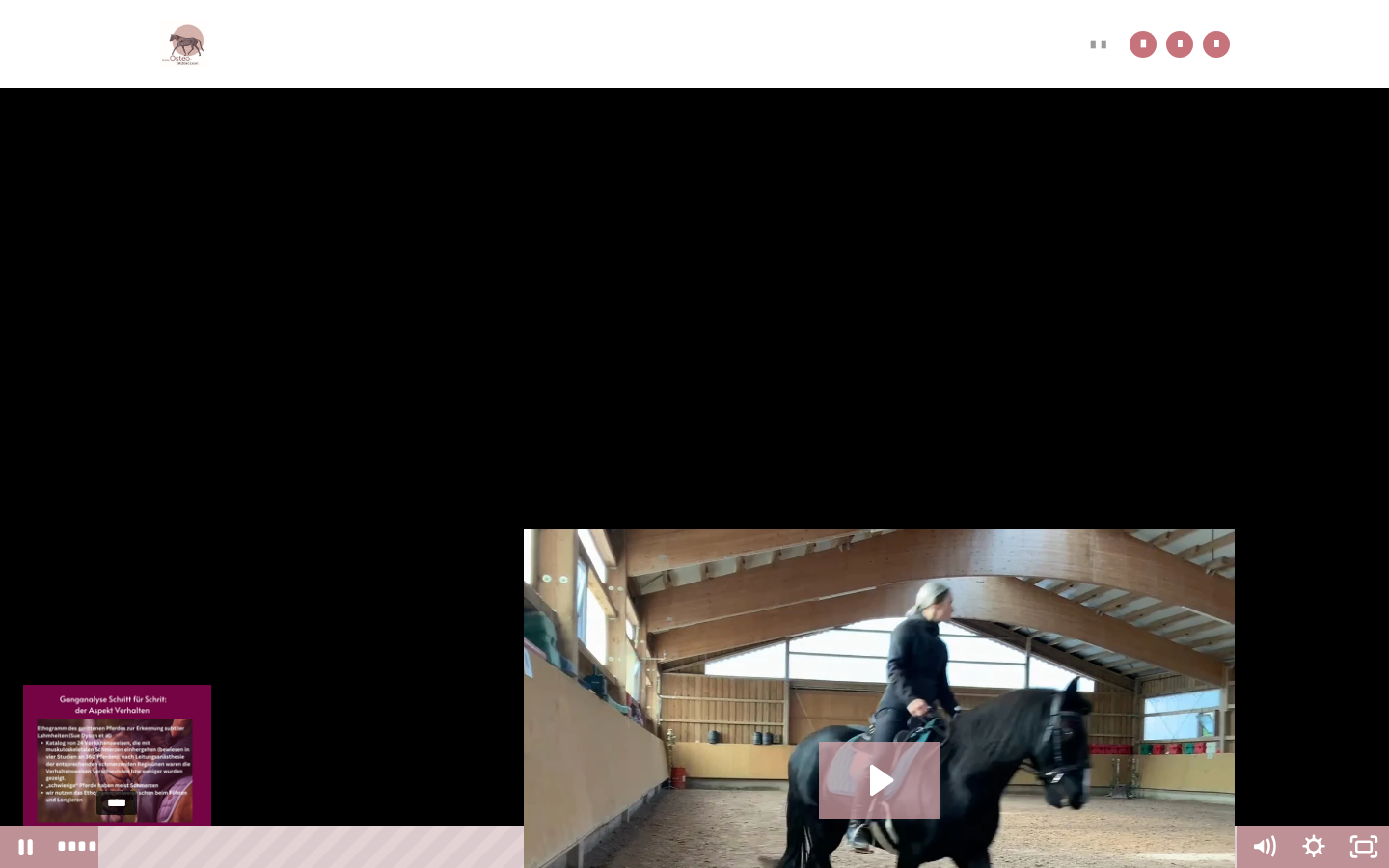 click on "****" at bounding box center [671, 847] 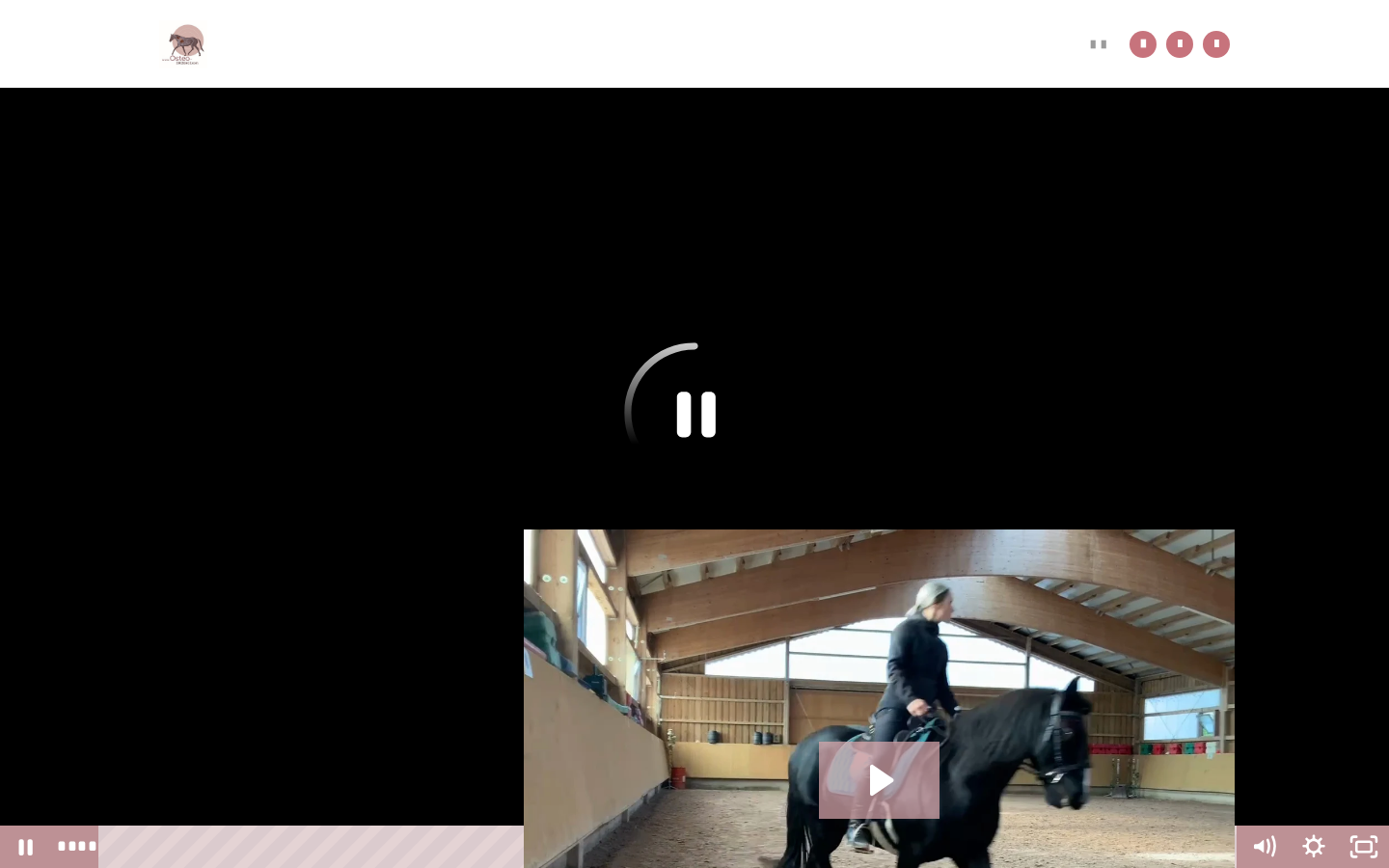 click at bounding box center [694, 434] 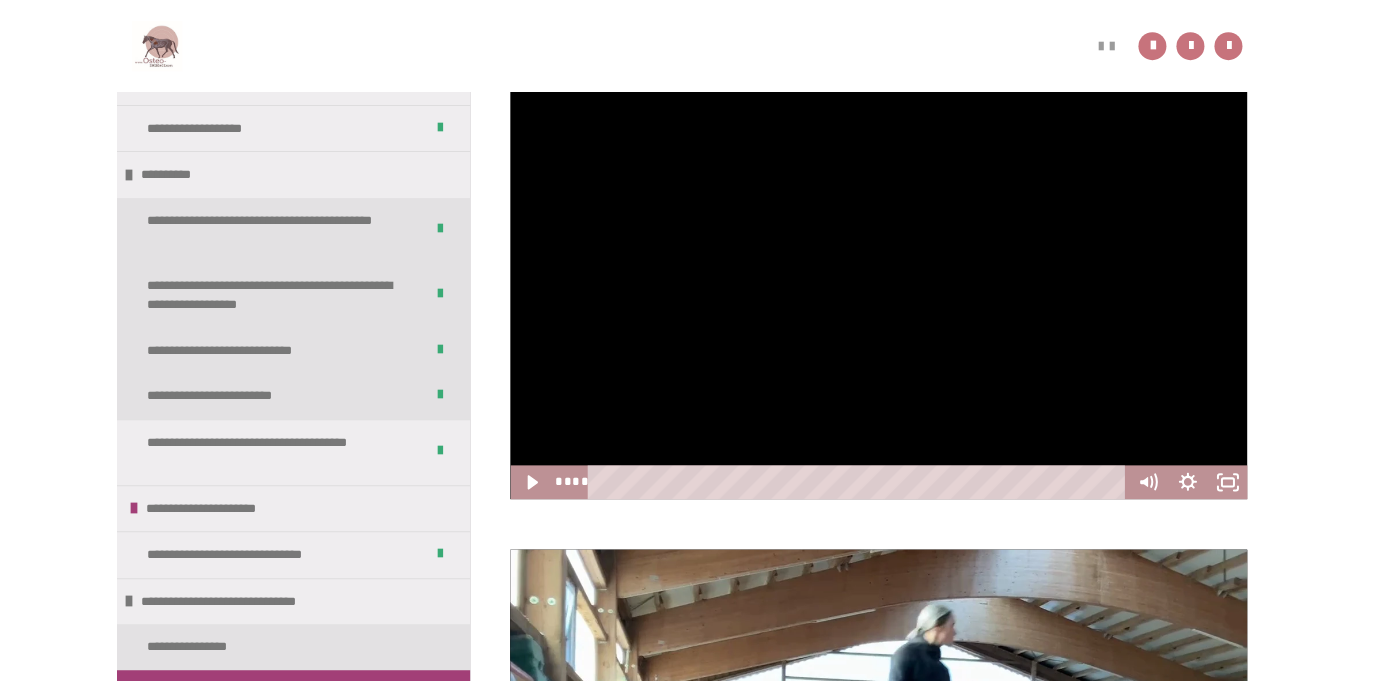 click at bounding box center (878, 223) 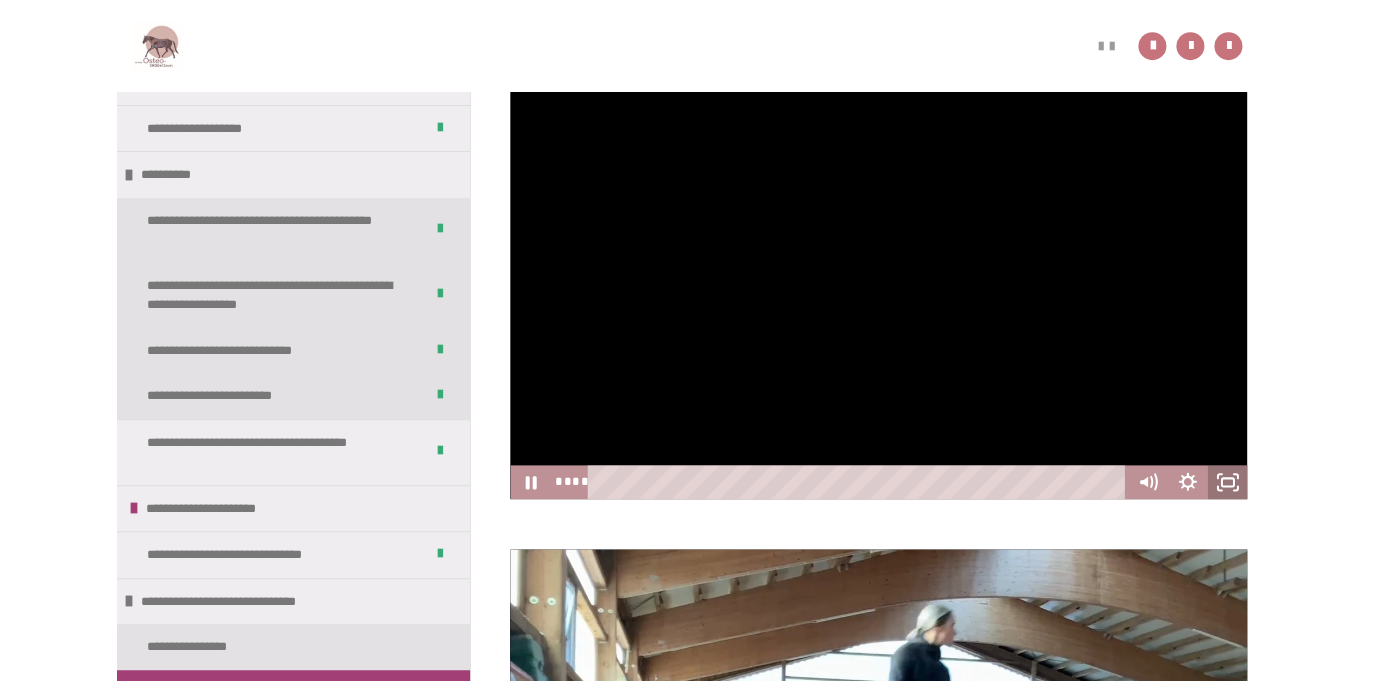 click 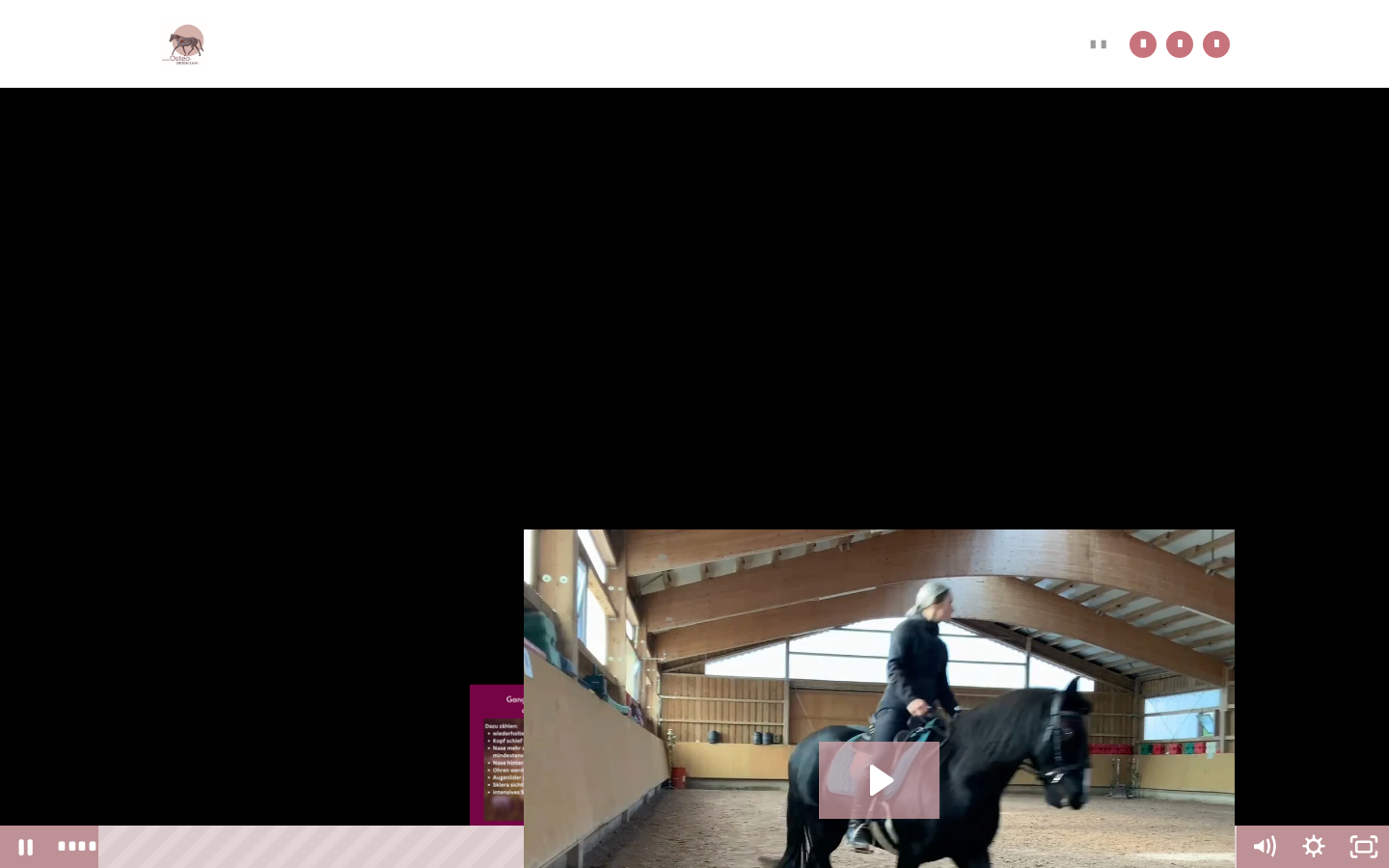 click on "****" at bounding box center (671, 847) 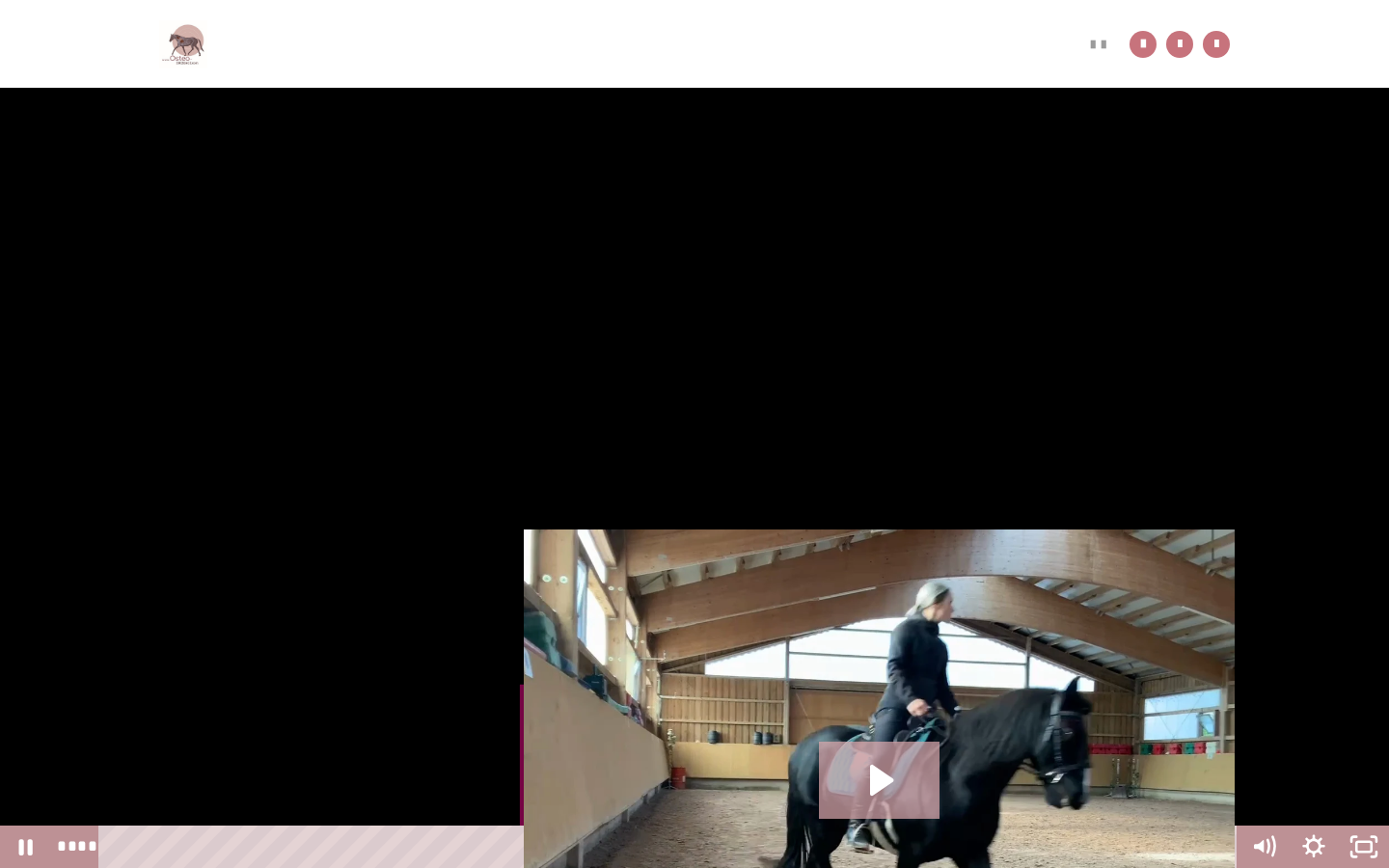 click on "*****" at bounding box center (671, 847) 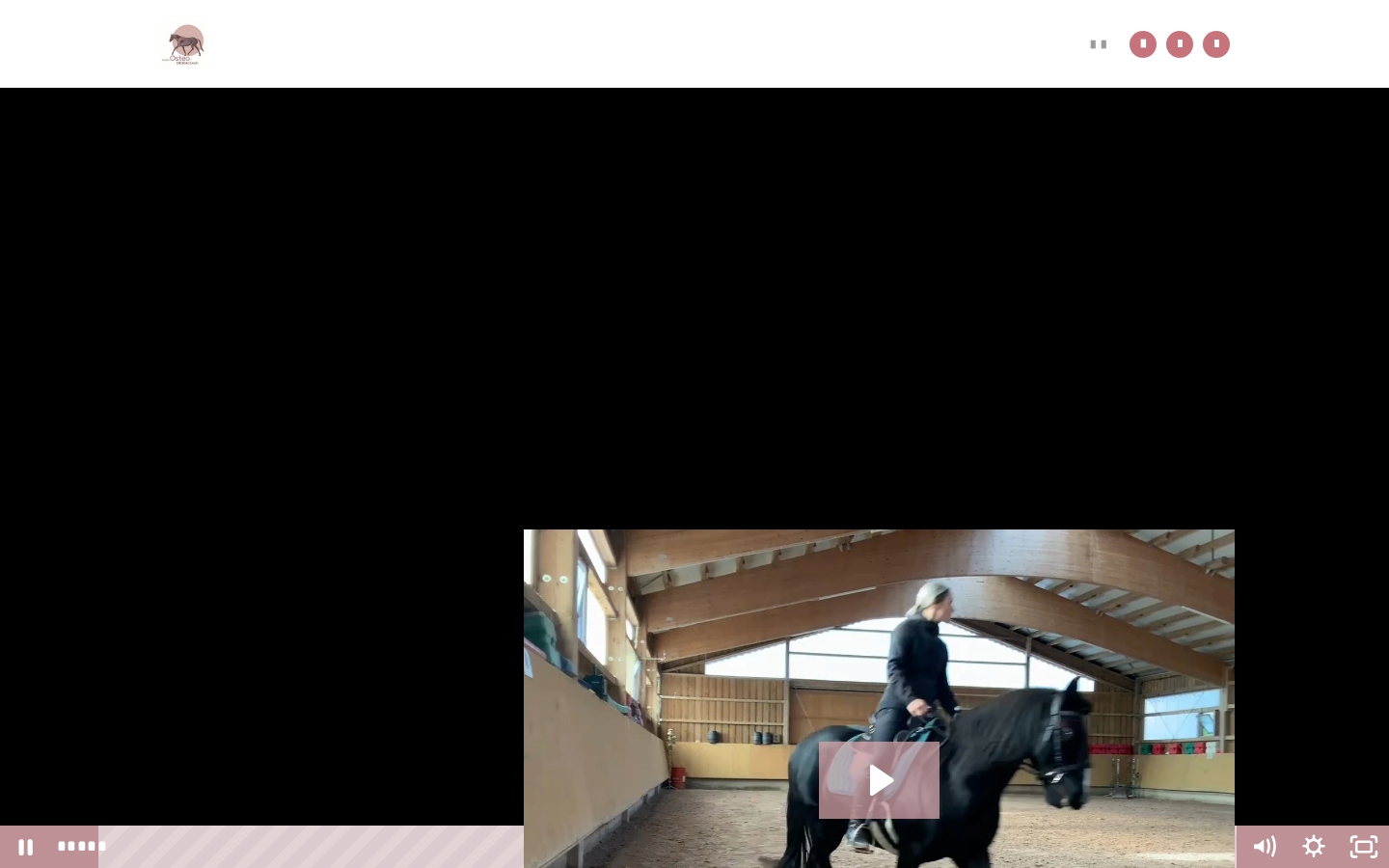 click on "*****" at bounding box center (671, 847) 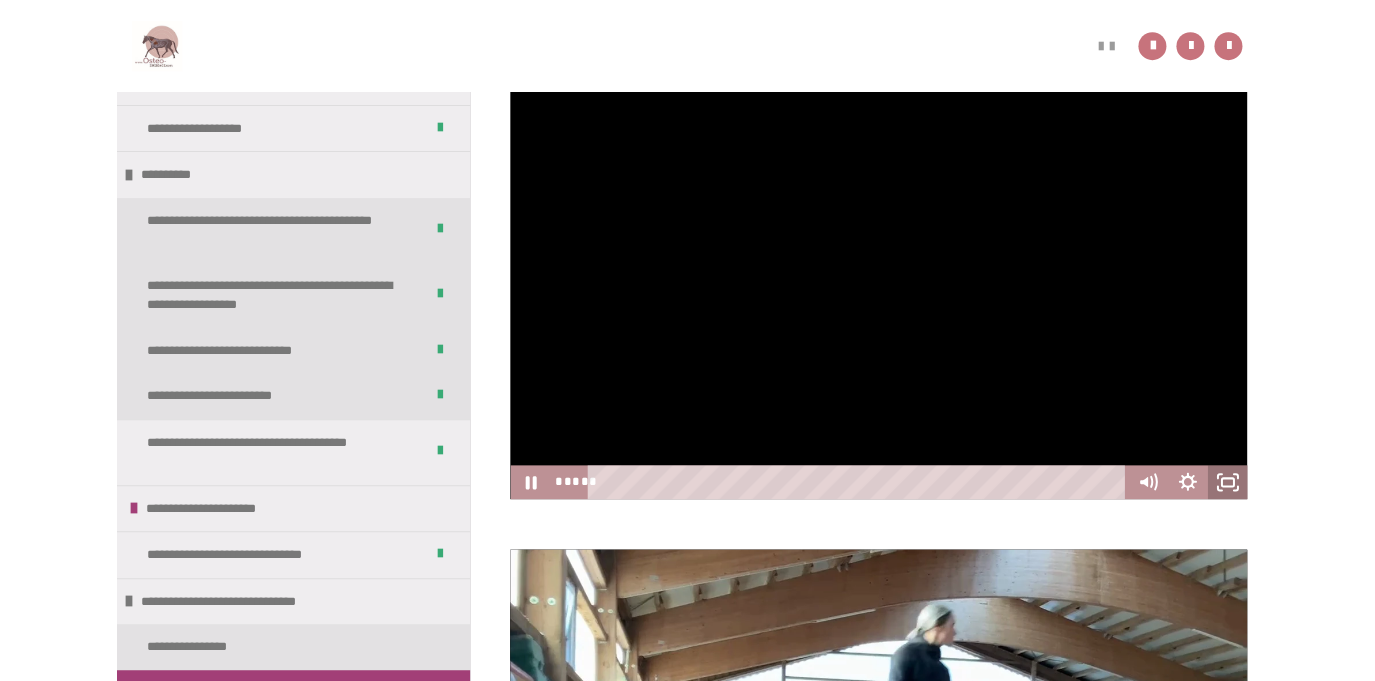 click 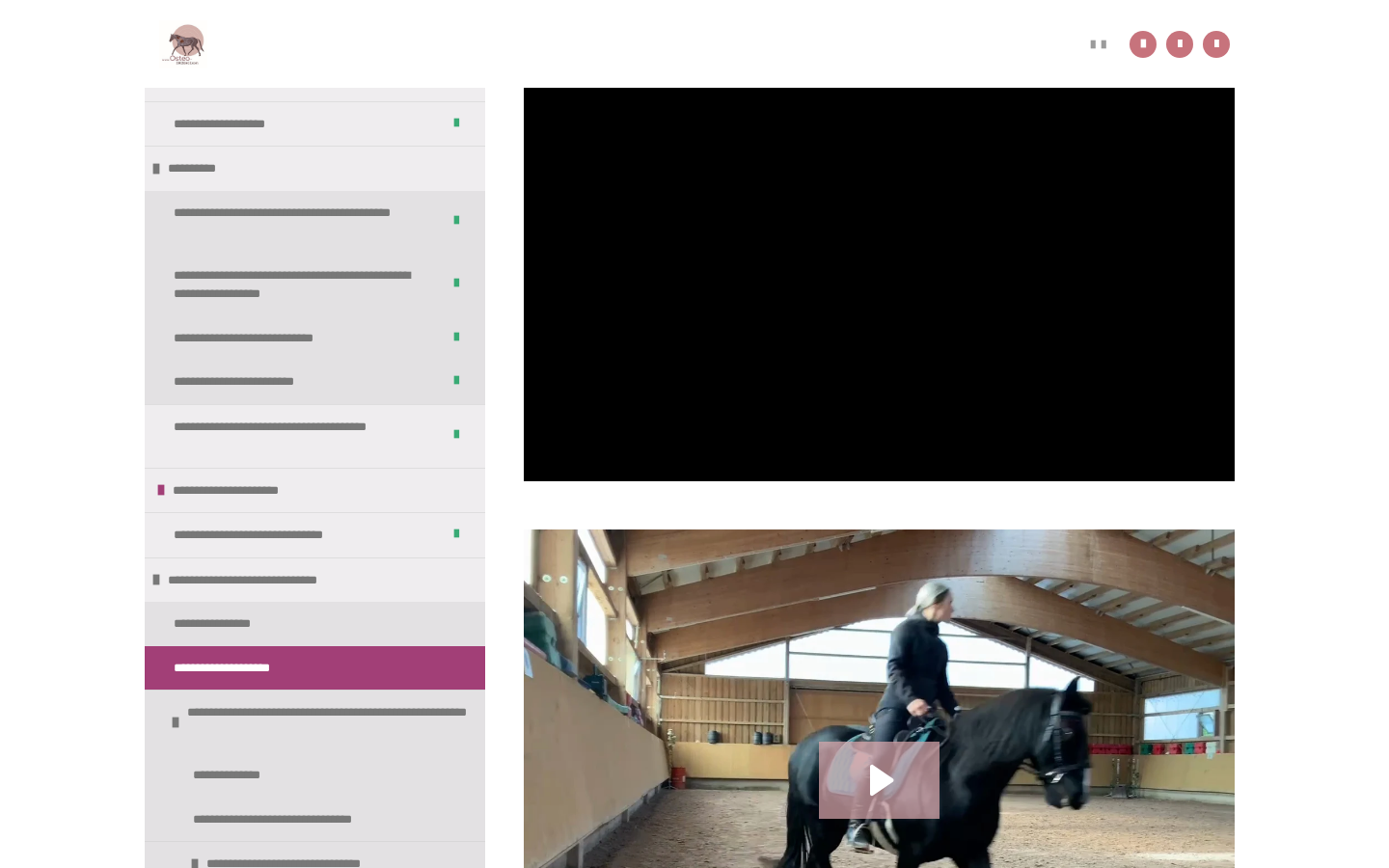 type 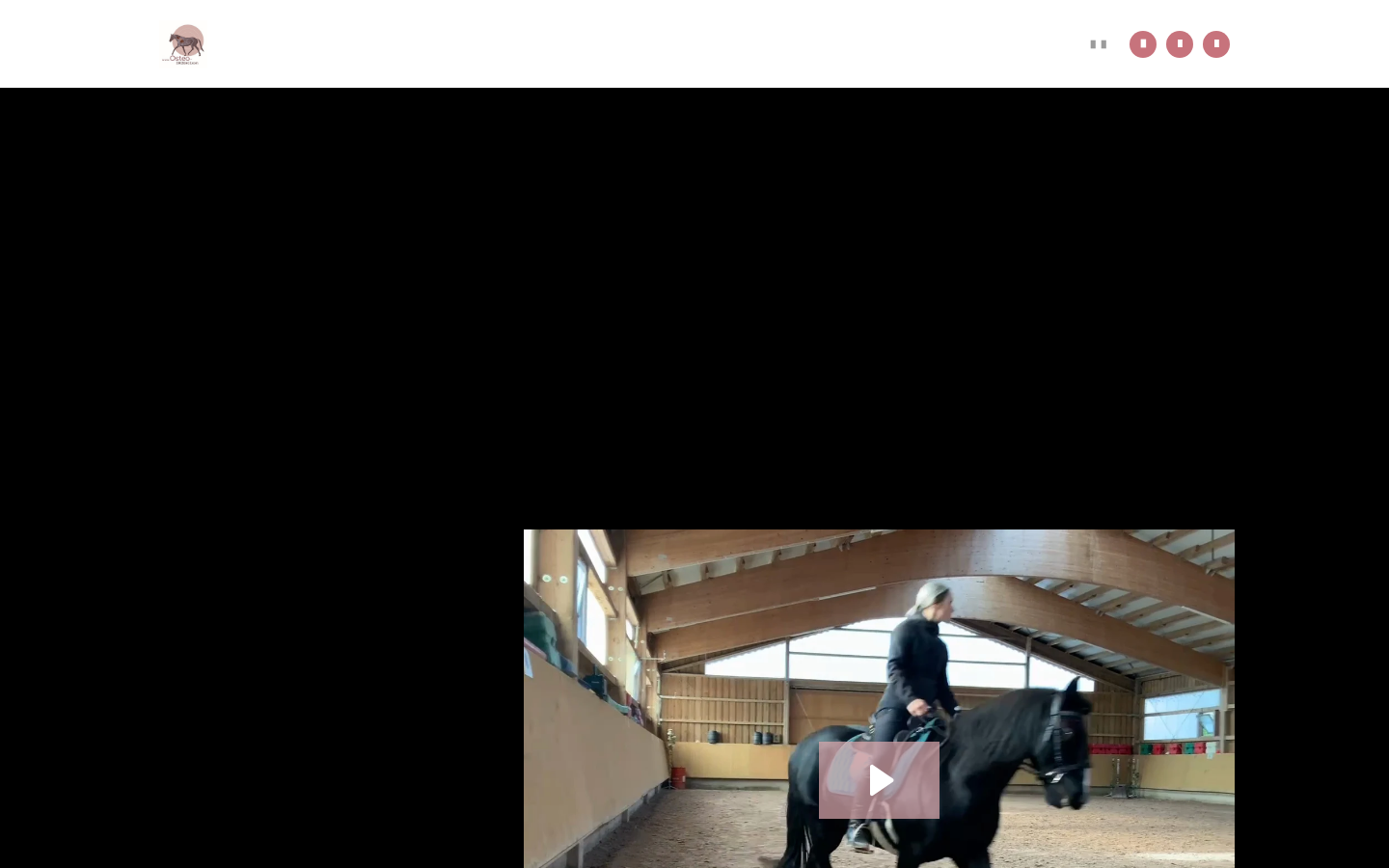 click at bounding box center [1364, 847] 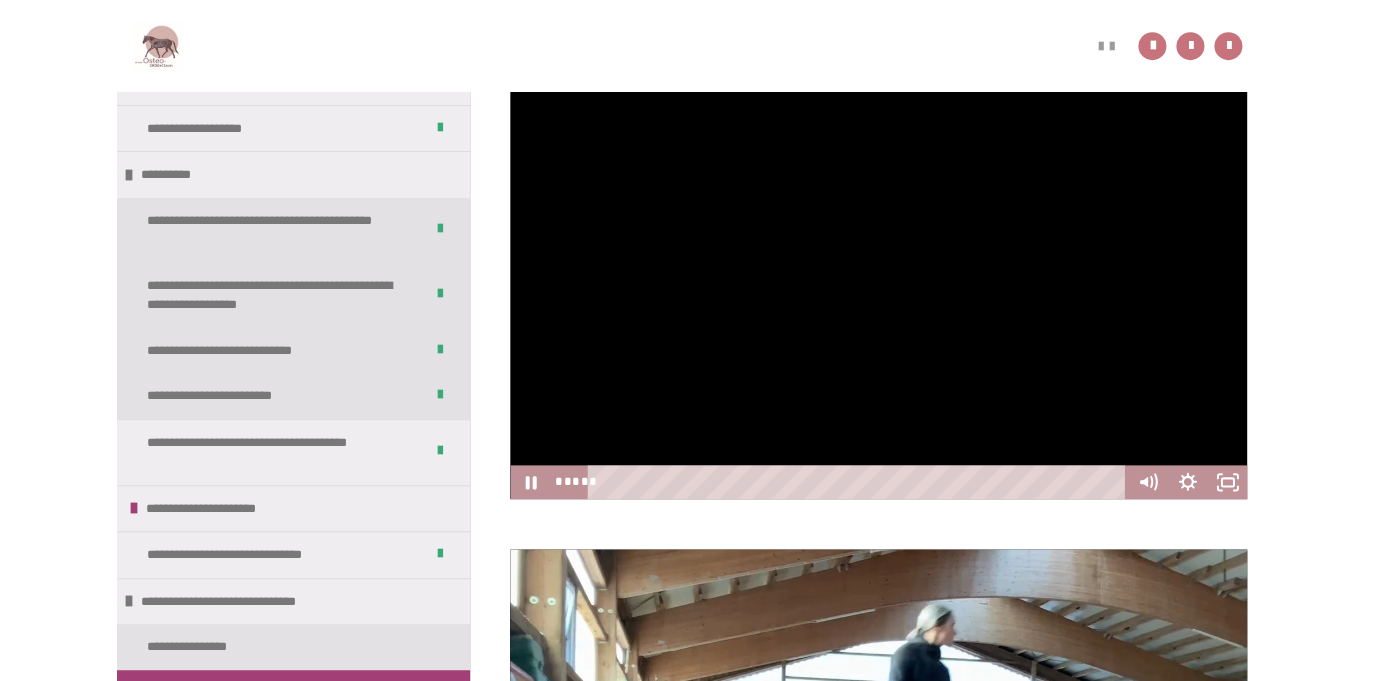 click at bounding box center [878, 223] 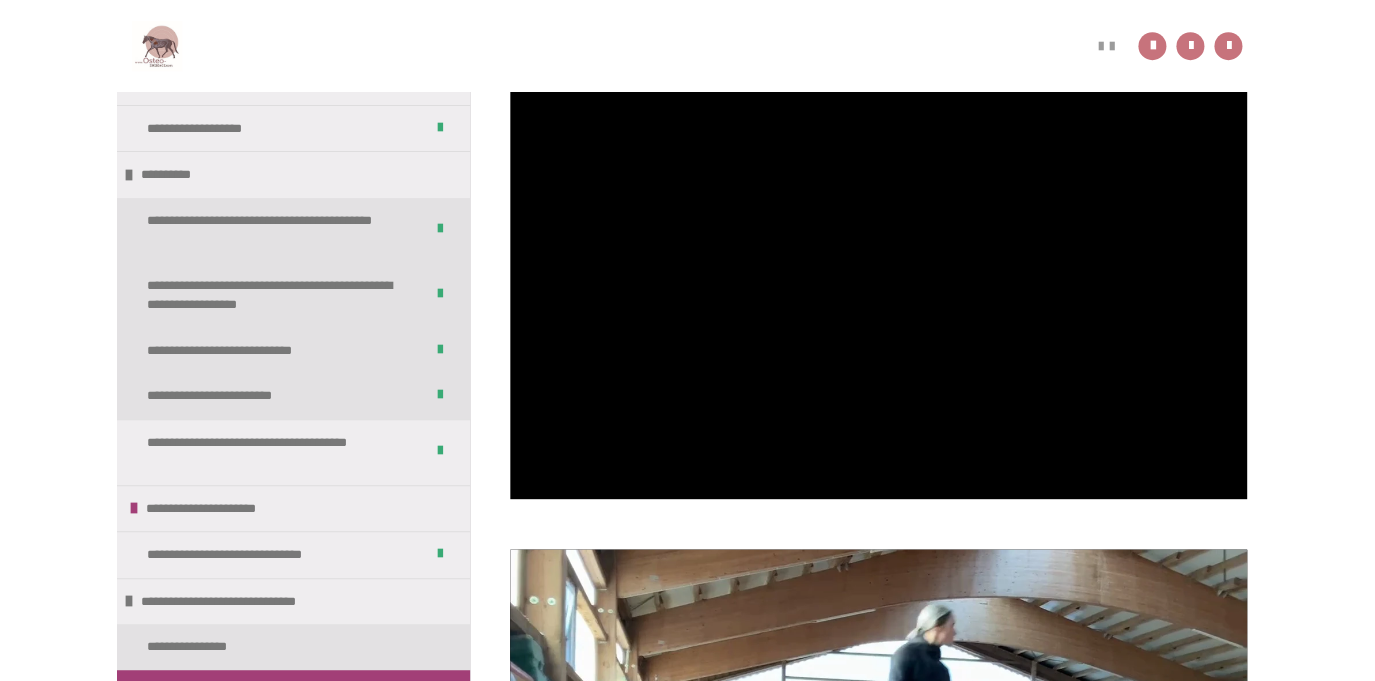 click at bounding box center [878, 223] 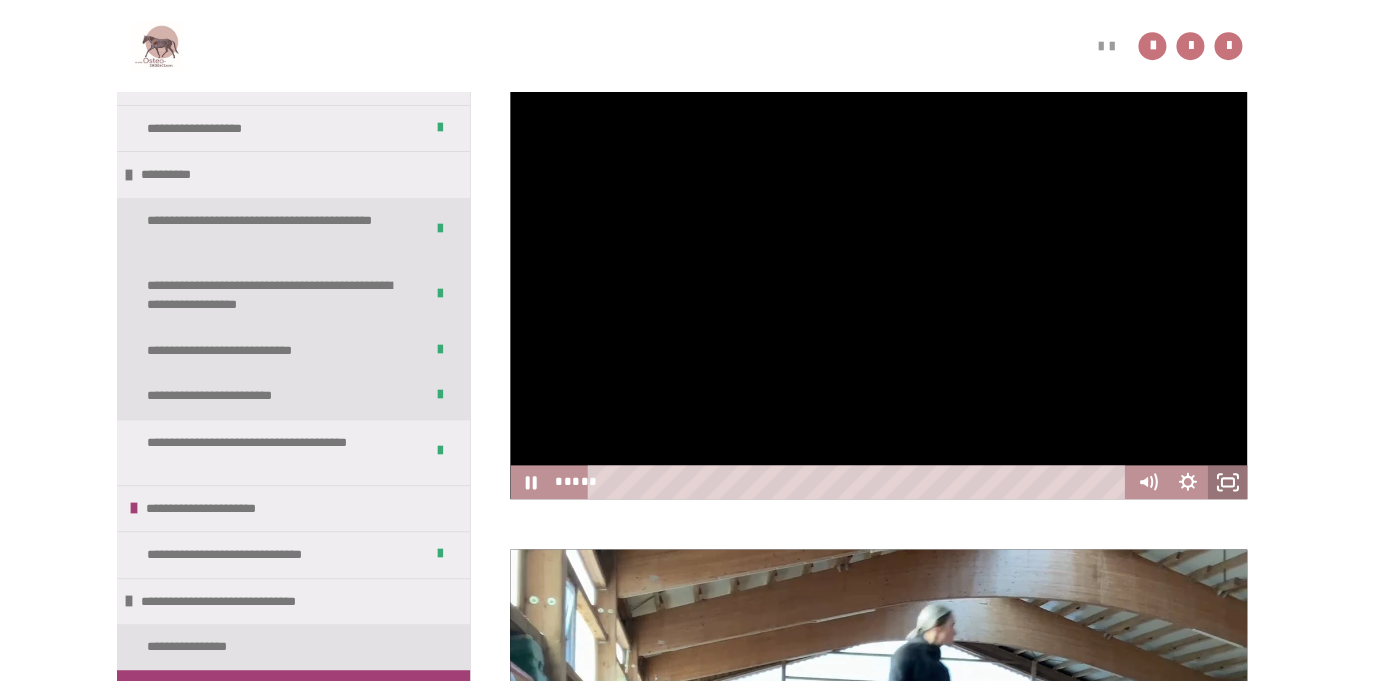 click 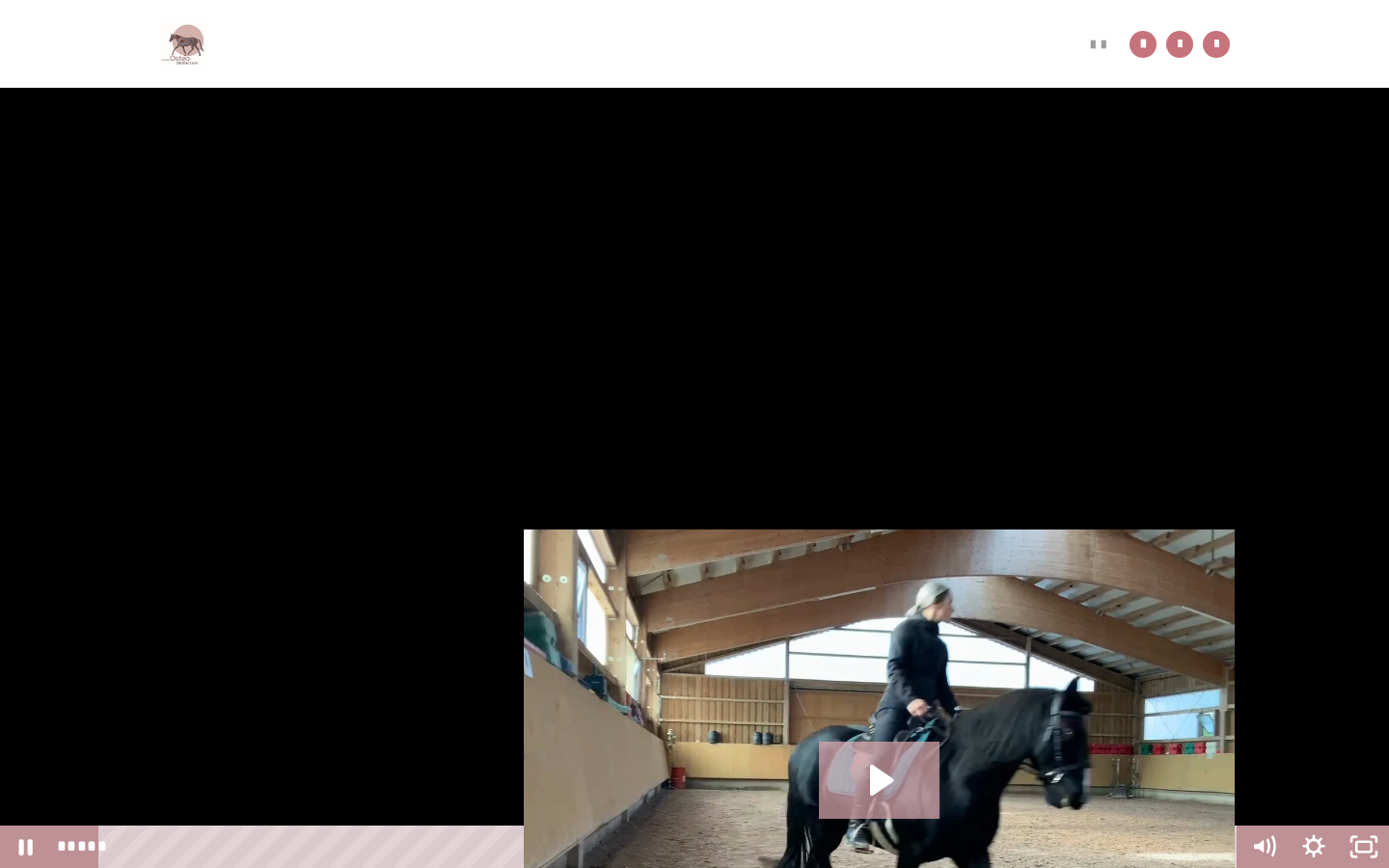 click at bounding box center [694, 434] 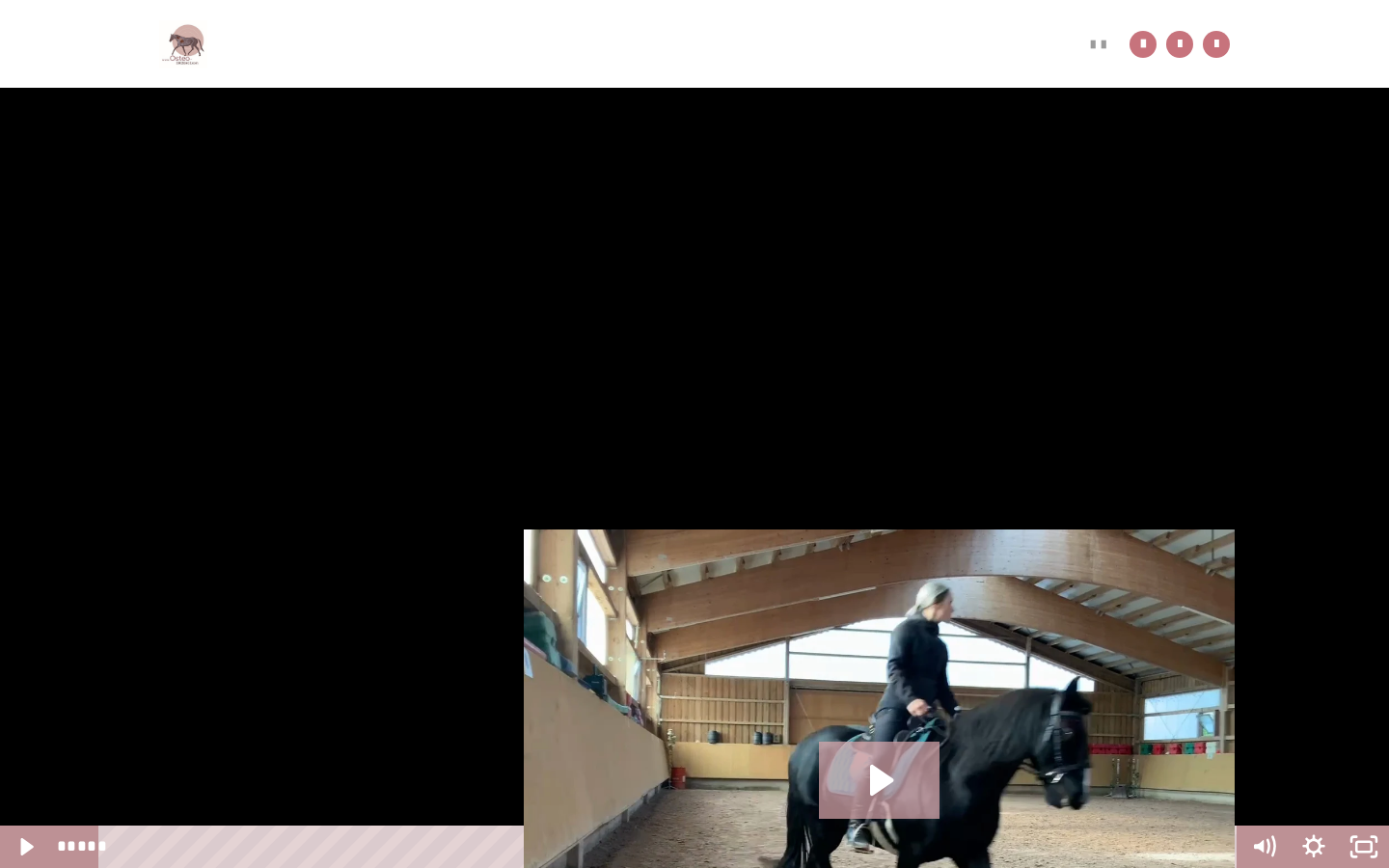 type 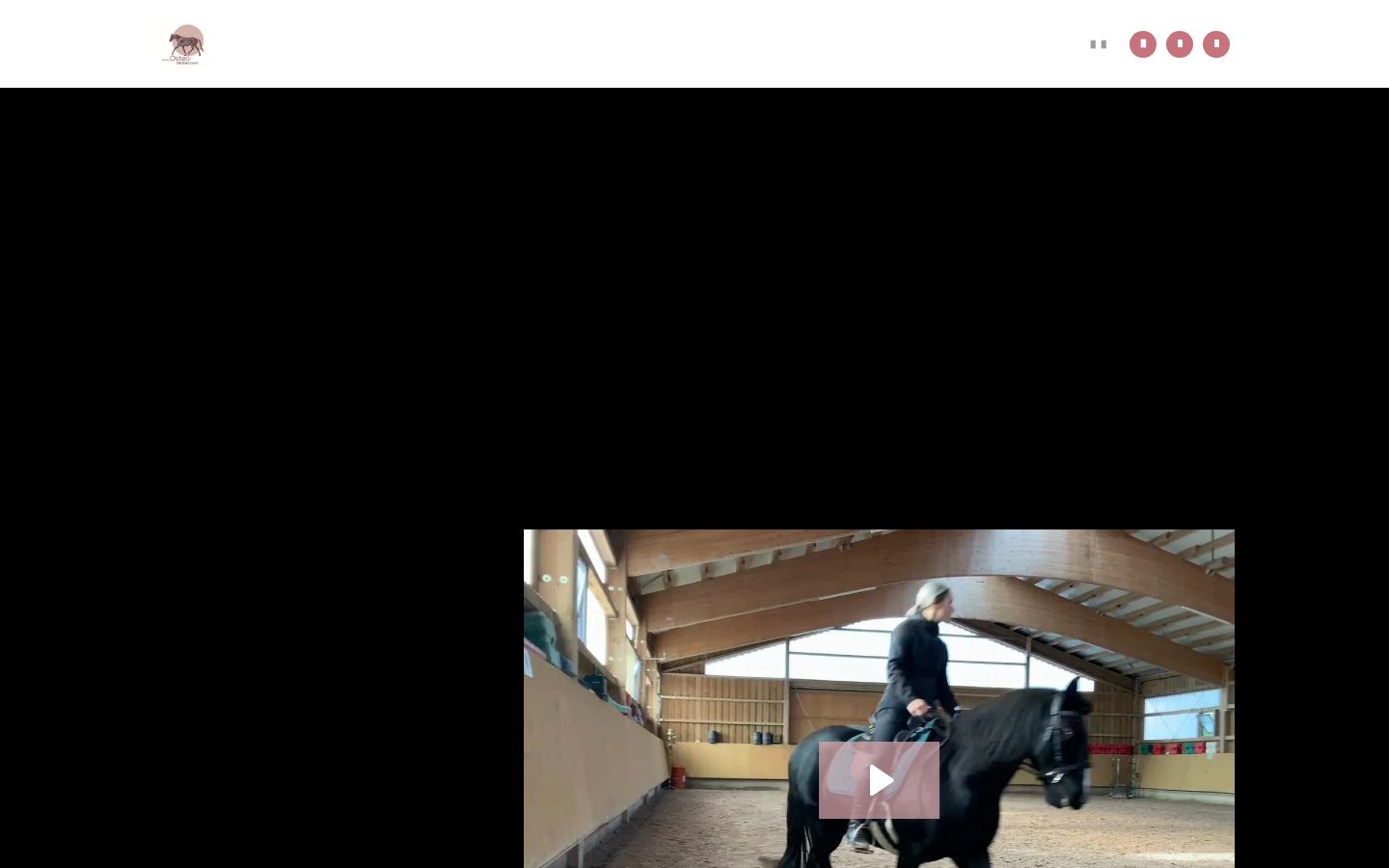 click at bounding box center (694, 434) 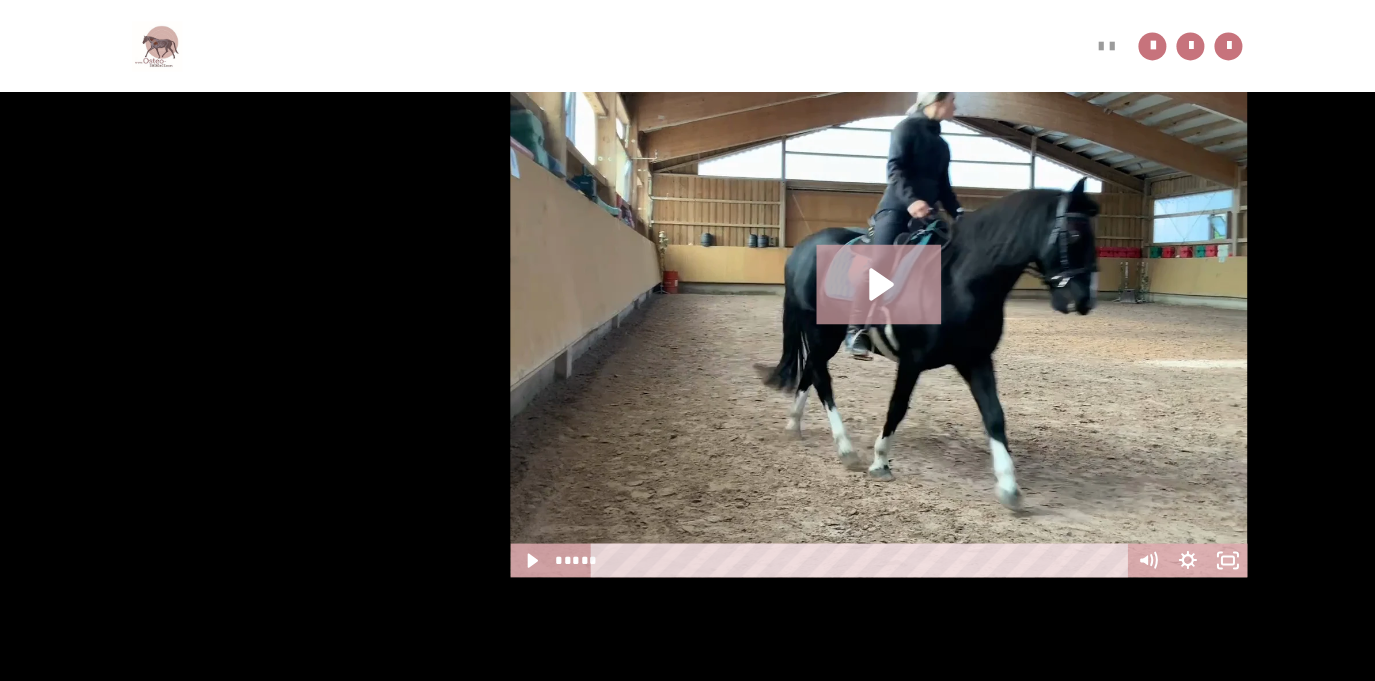 scroll, scrollTop: 1087, scrollLeft: 0, axis: vertical 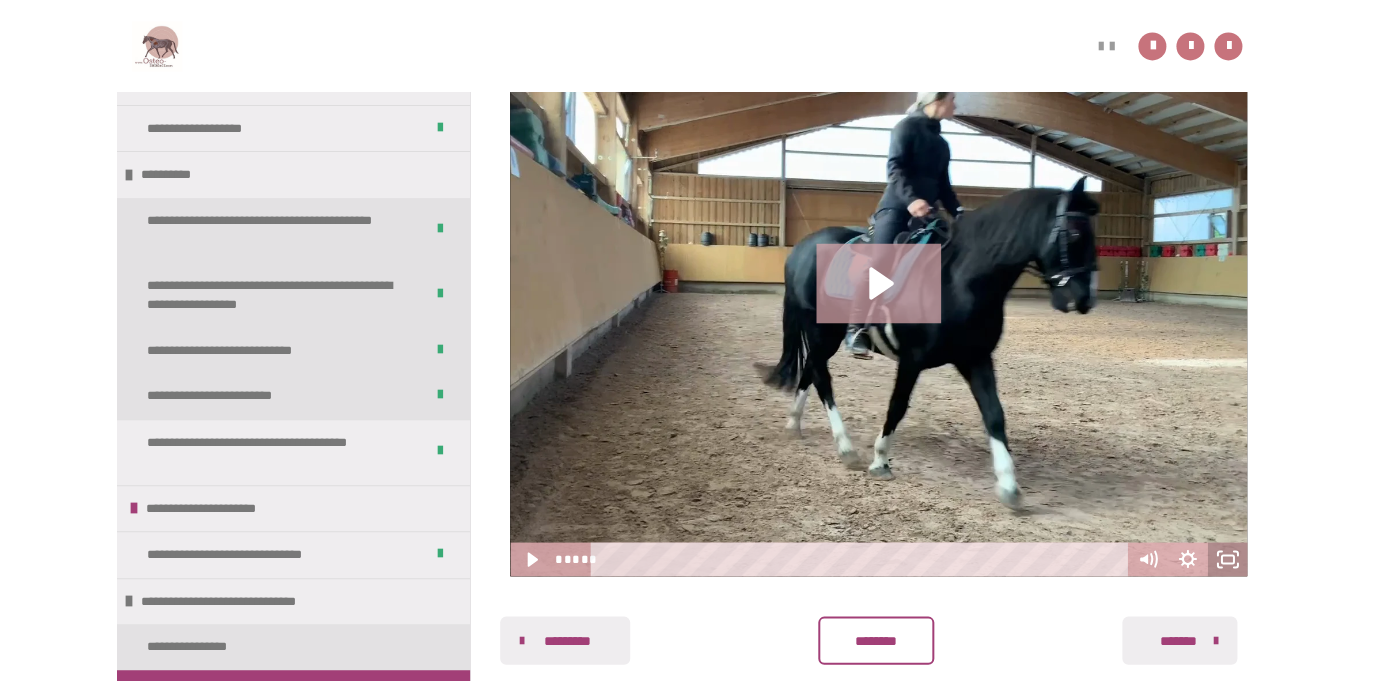 click 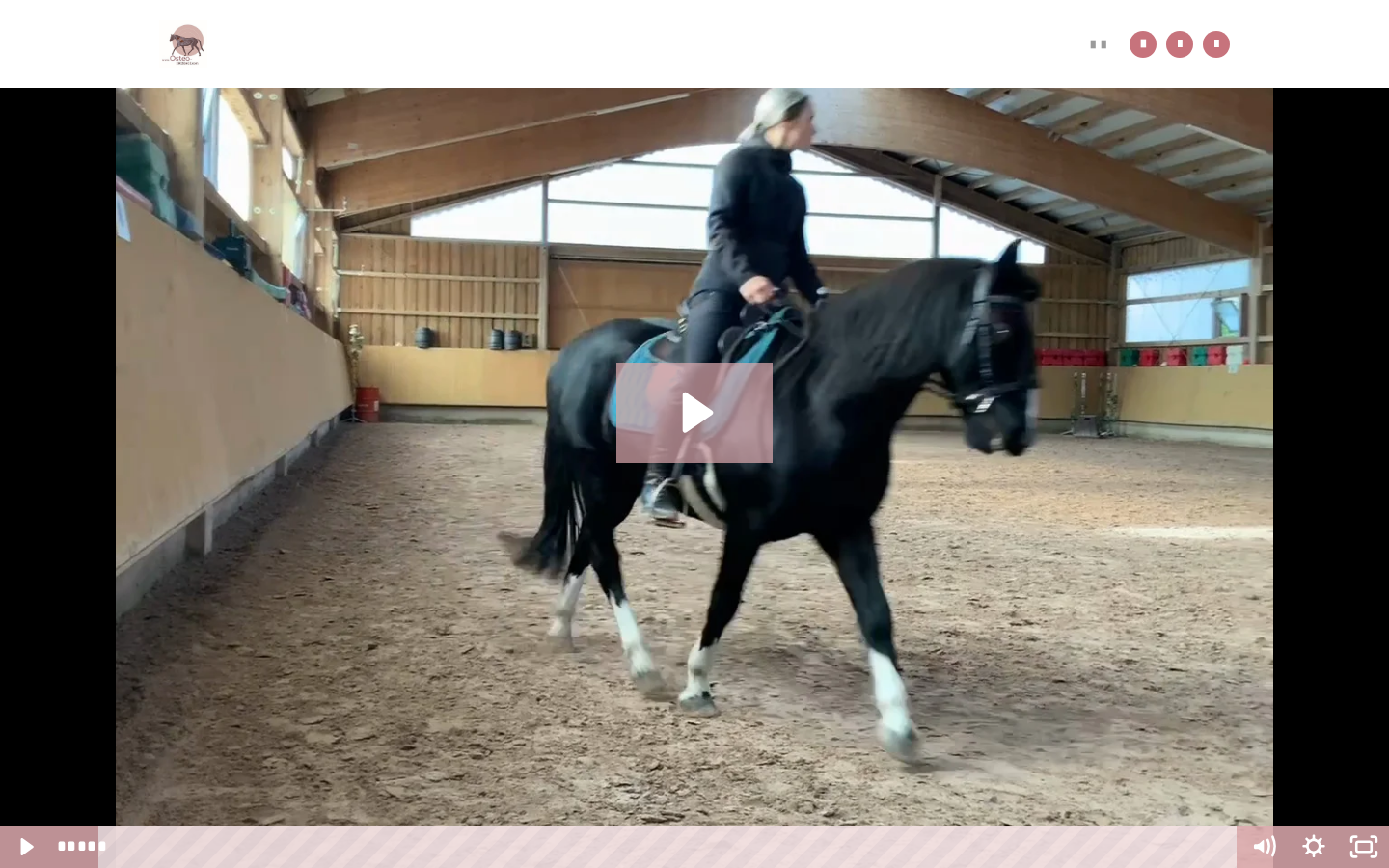 click at bounding box center [694, 434] 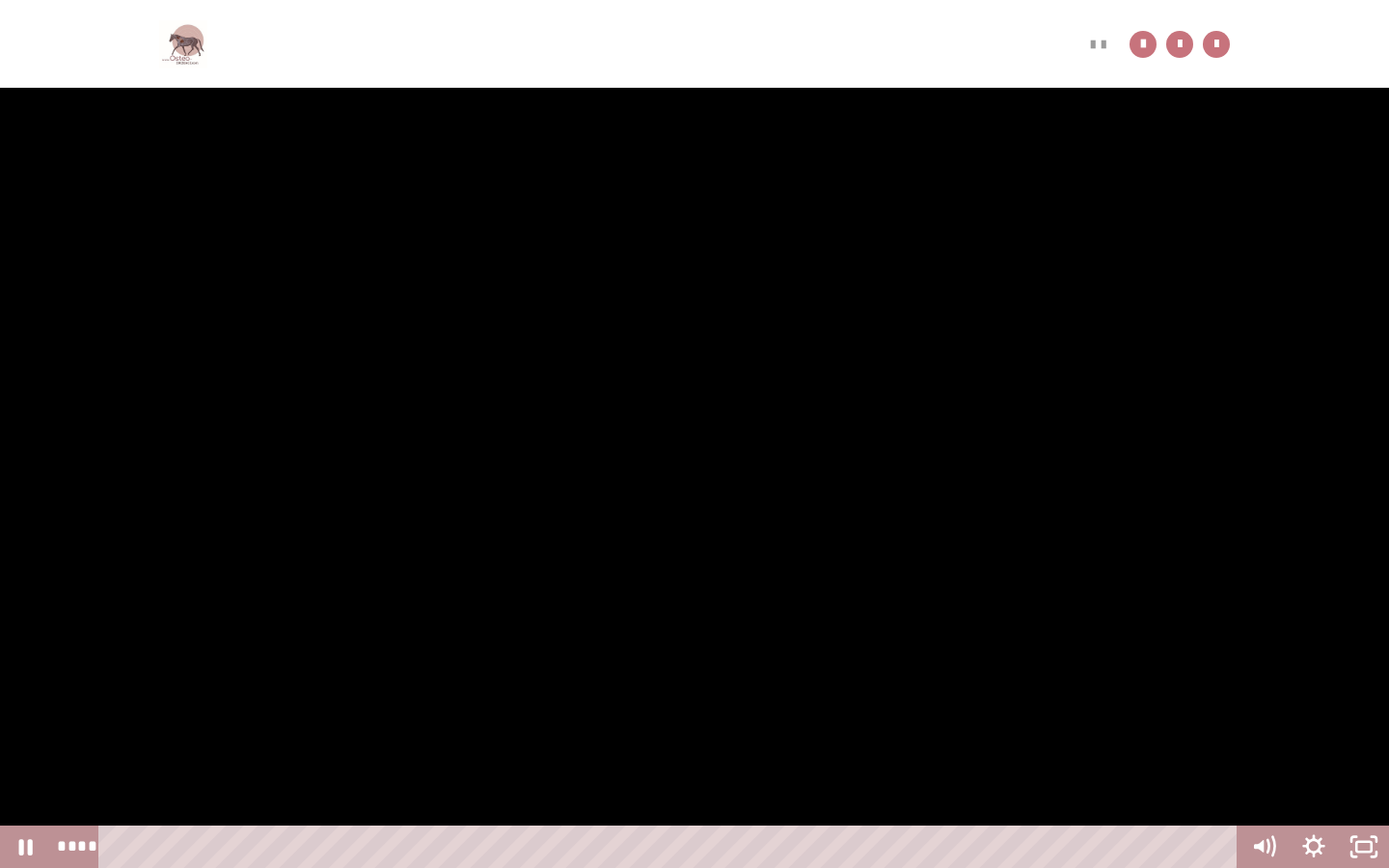 click at bounding box center (694, 434) 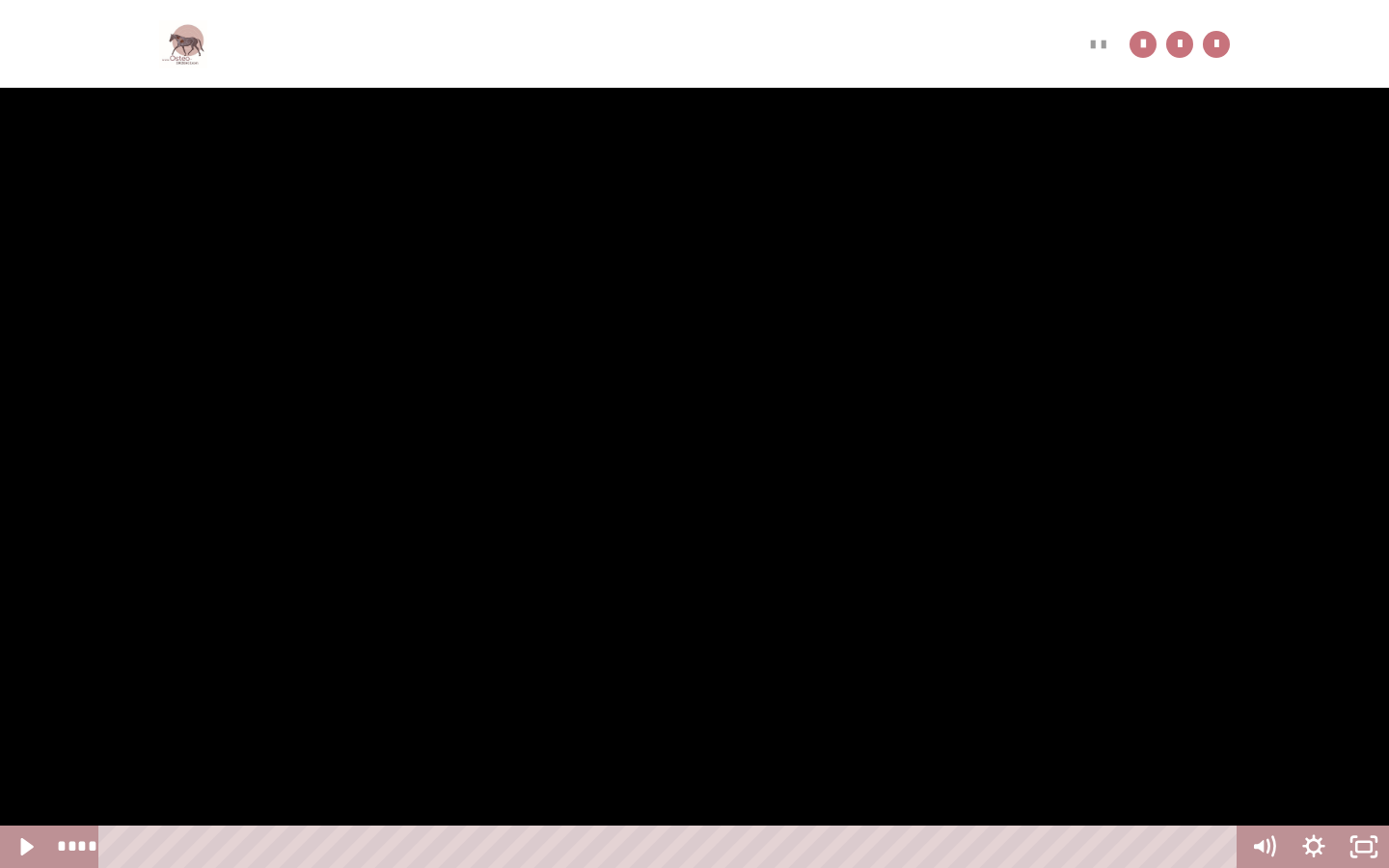 click at bounding box center (694, 434) 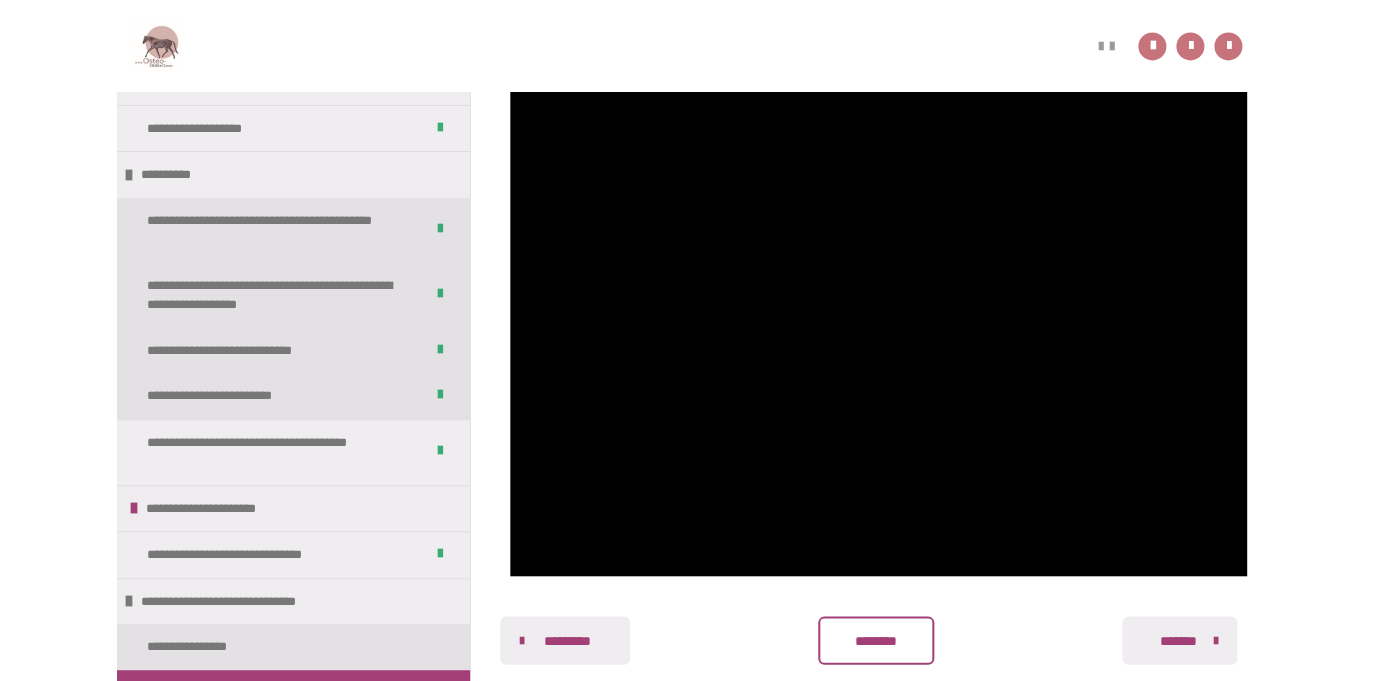 click on "********" at bounding box center (875, 640) 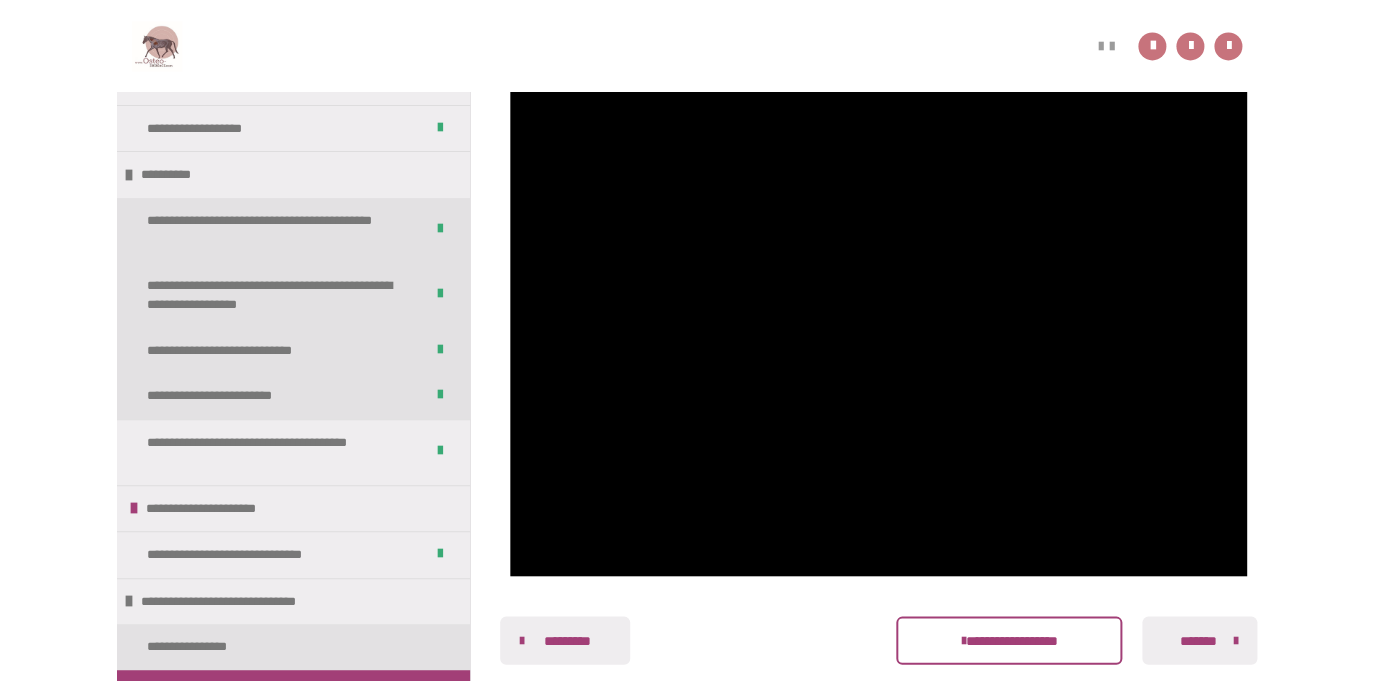 click on "*******" at bounding box center (1199, 640) 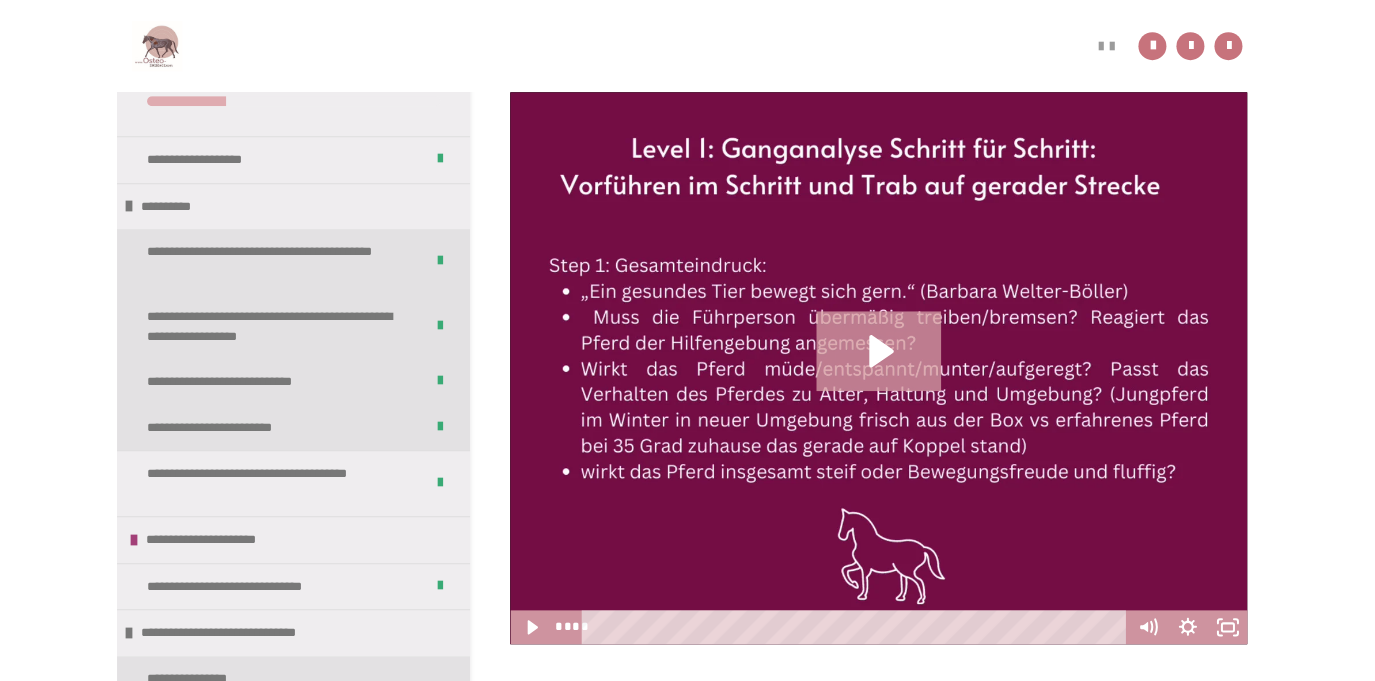 scroll, scrollTop: 419, scrollLeft: 0, axis: vertical 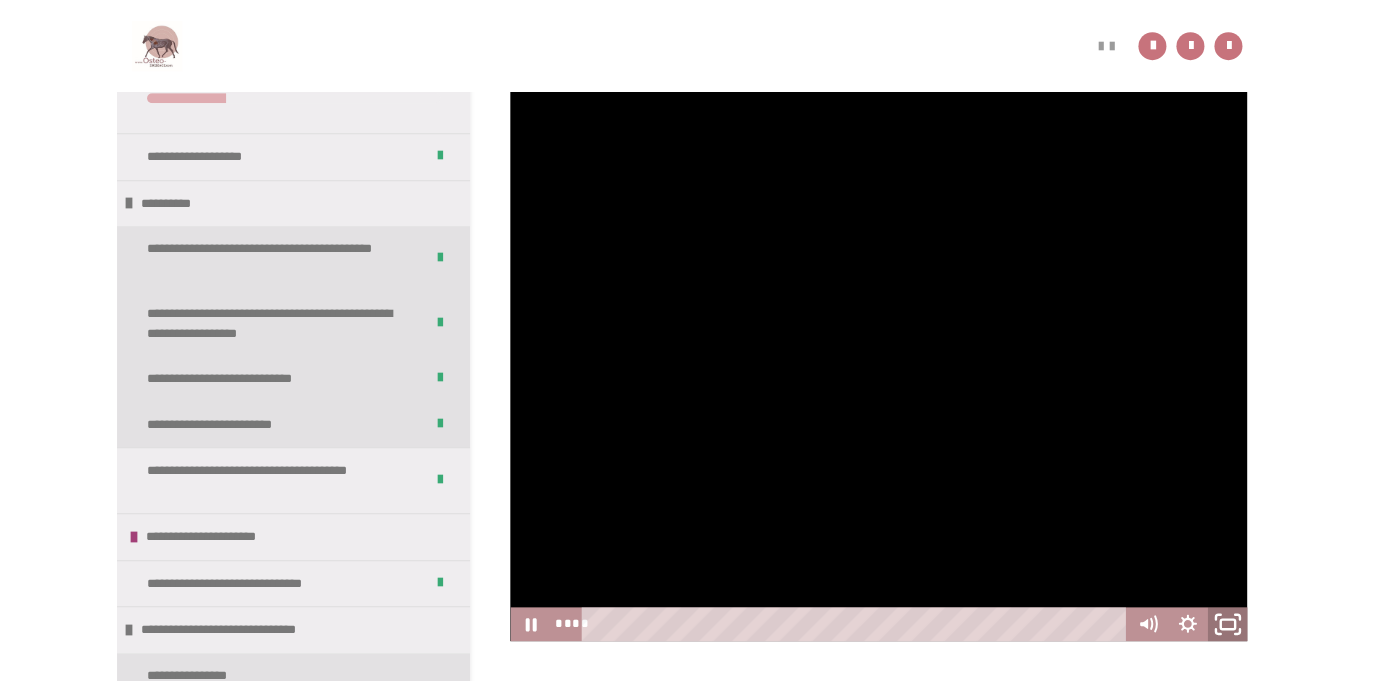 click 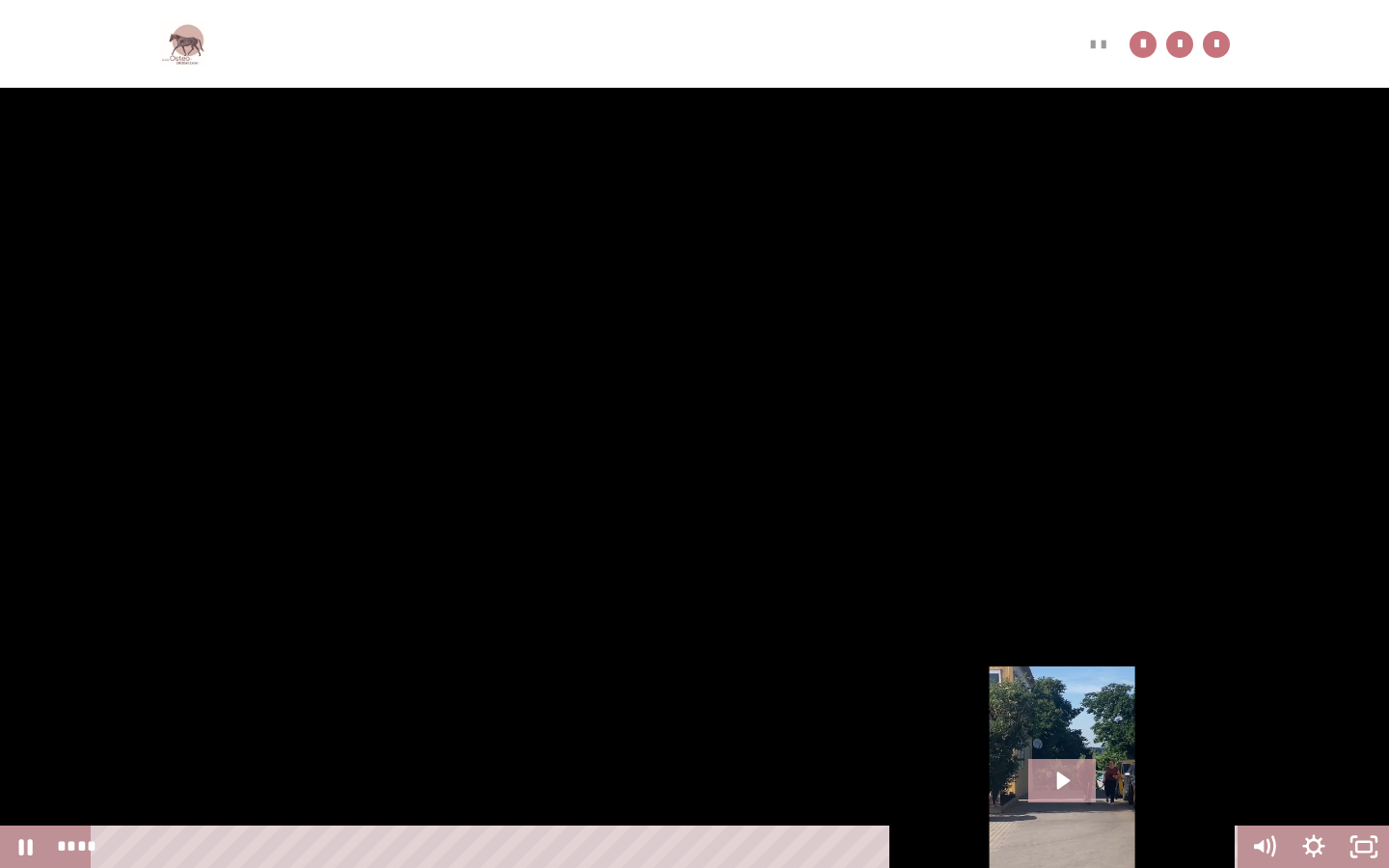 click at bounding box center [694, 434] 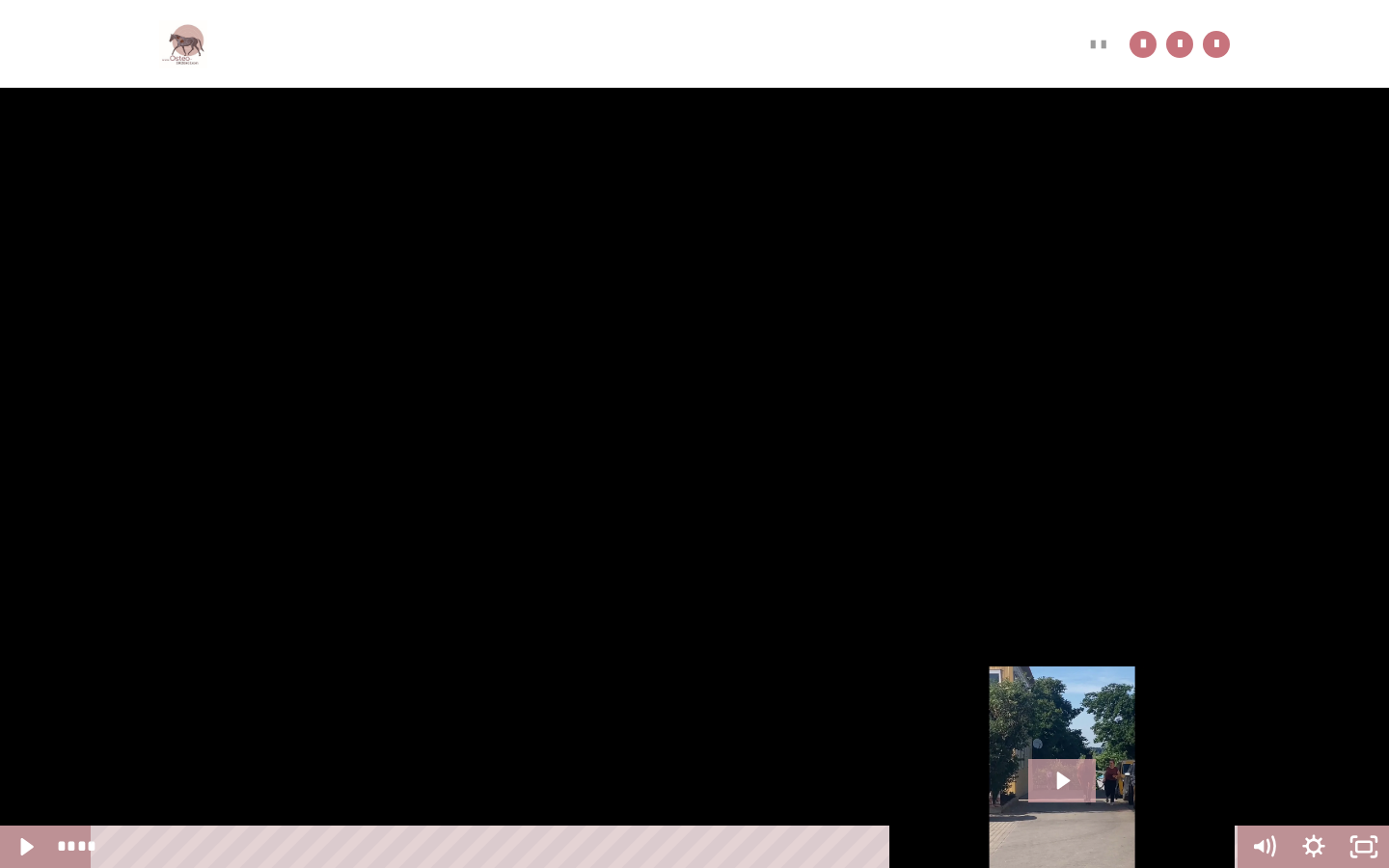 type 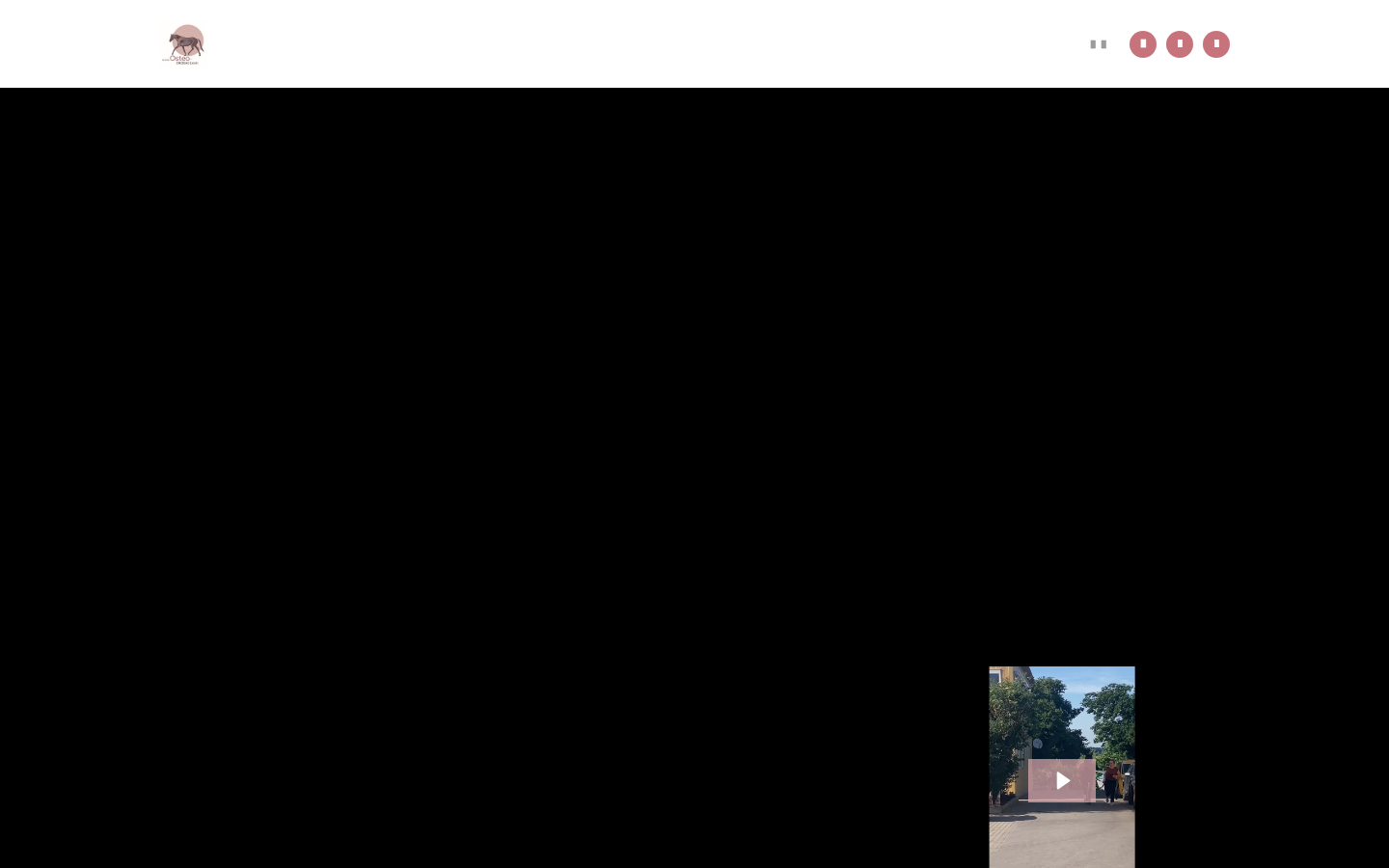 click at bounding box center [694, 434] 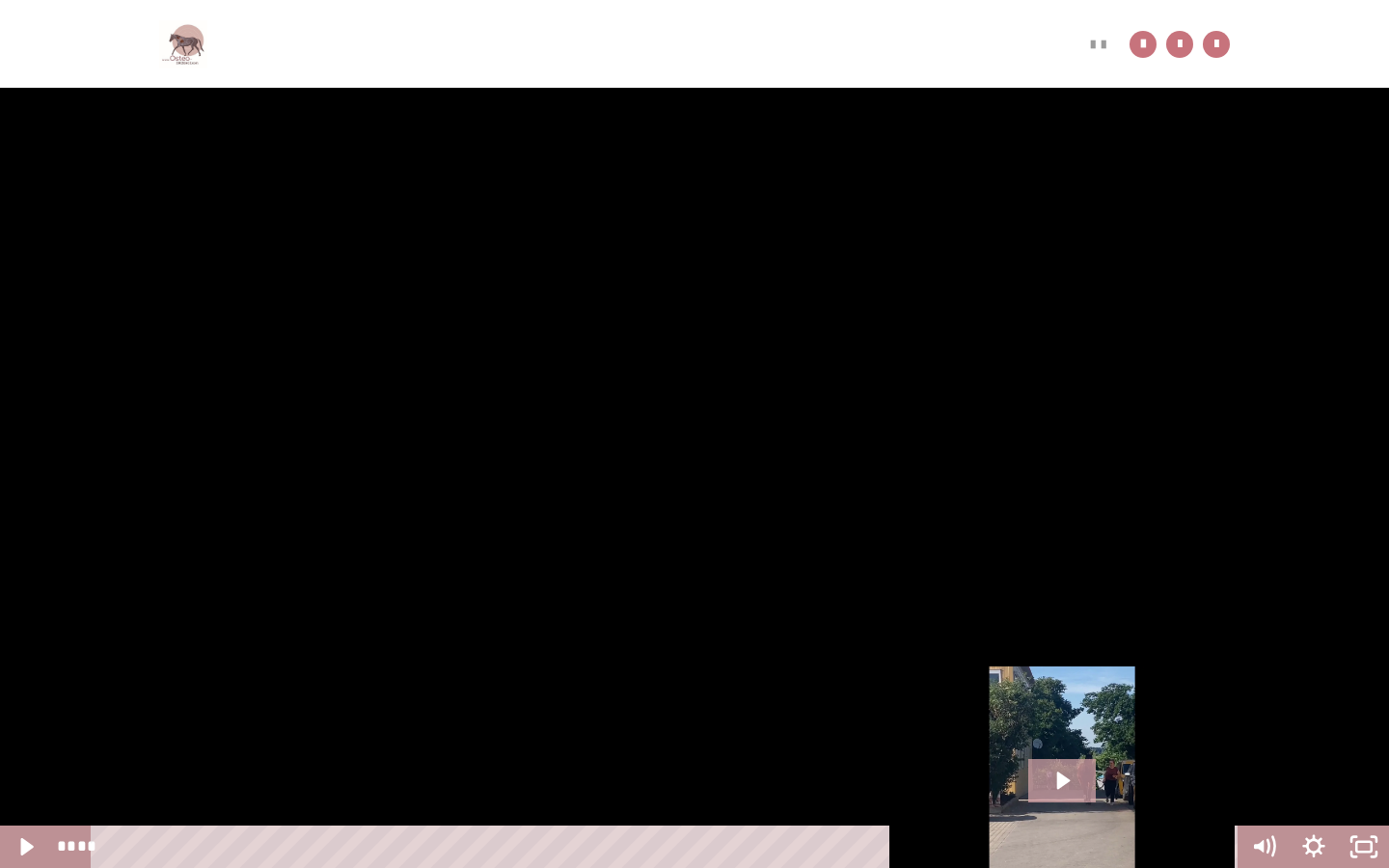 click at bounding box center [0, 0] 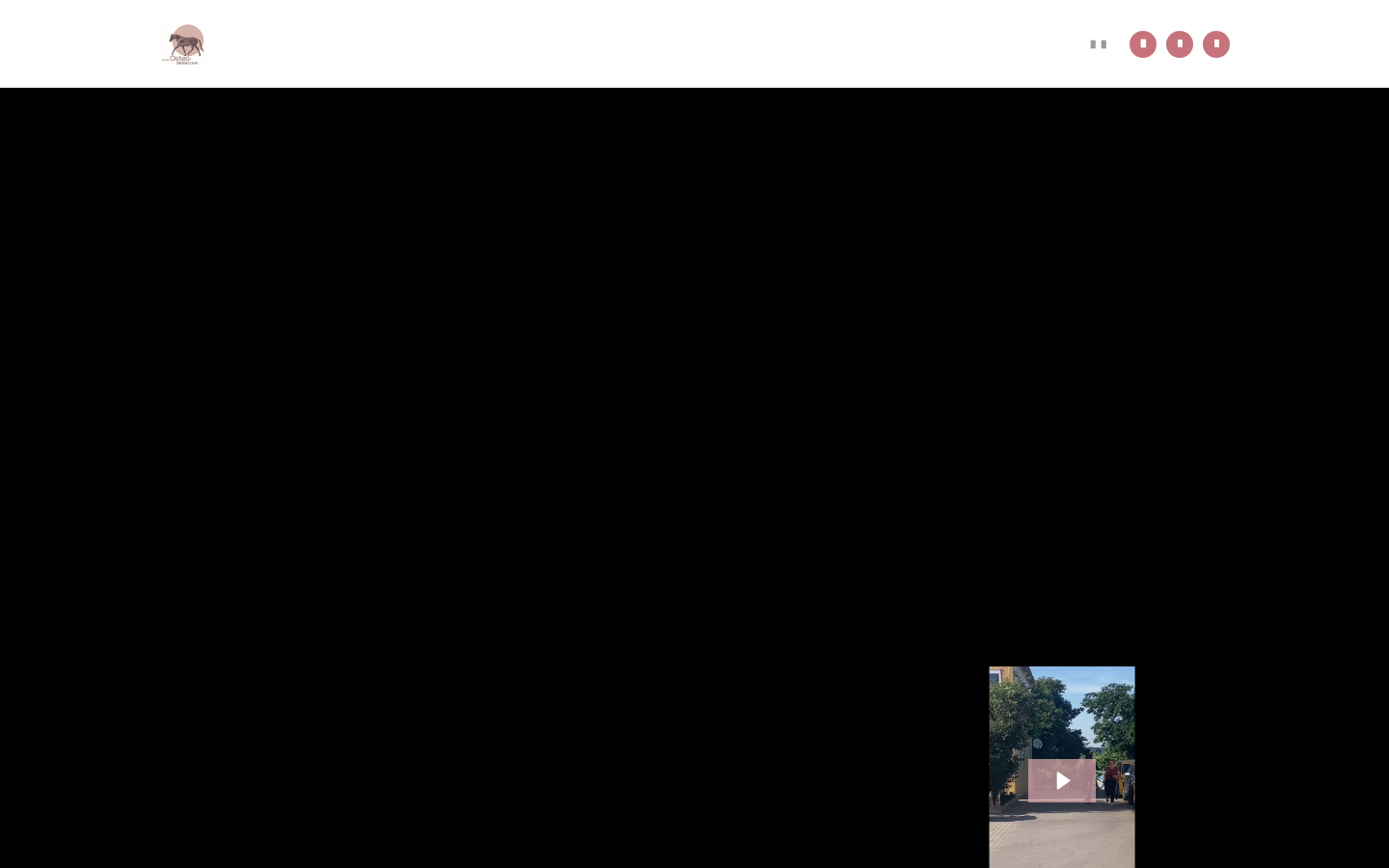 click at bounding box center (0, 0) 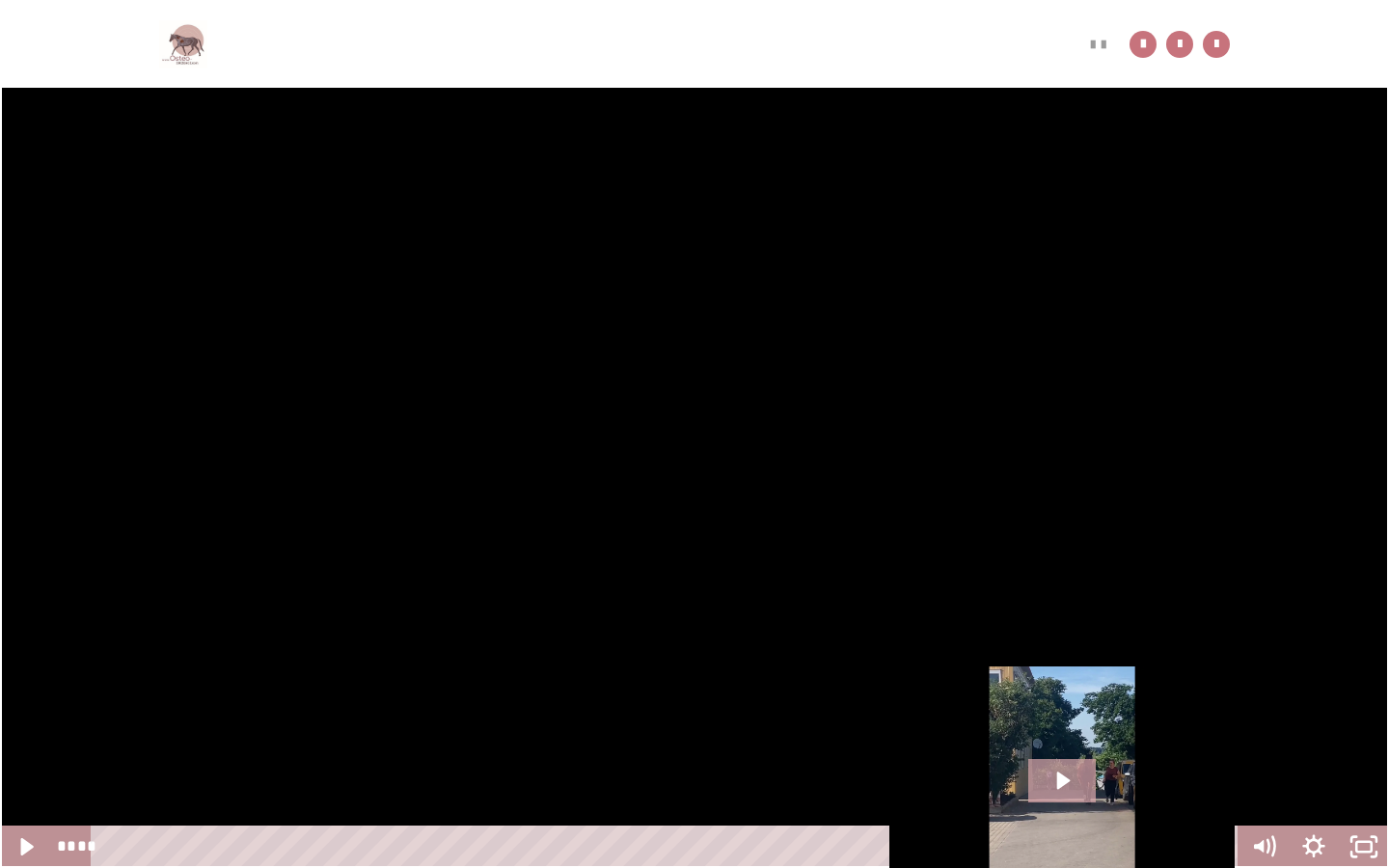 click at bounding box center [0, 0] 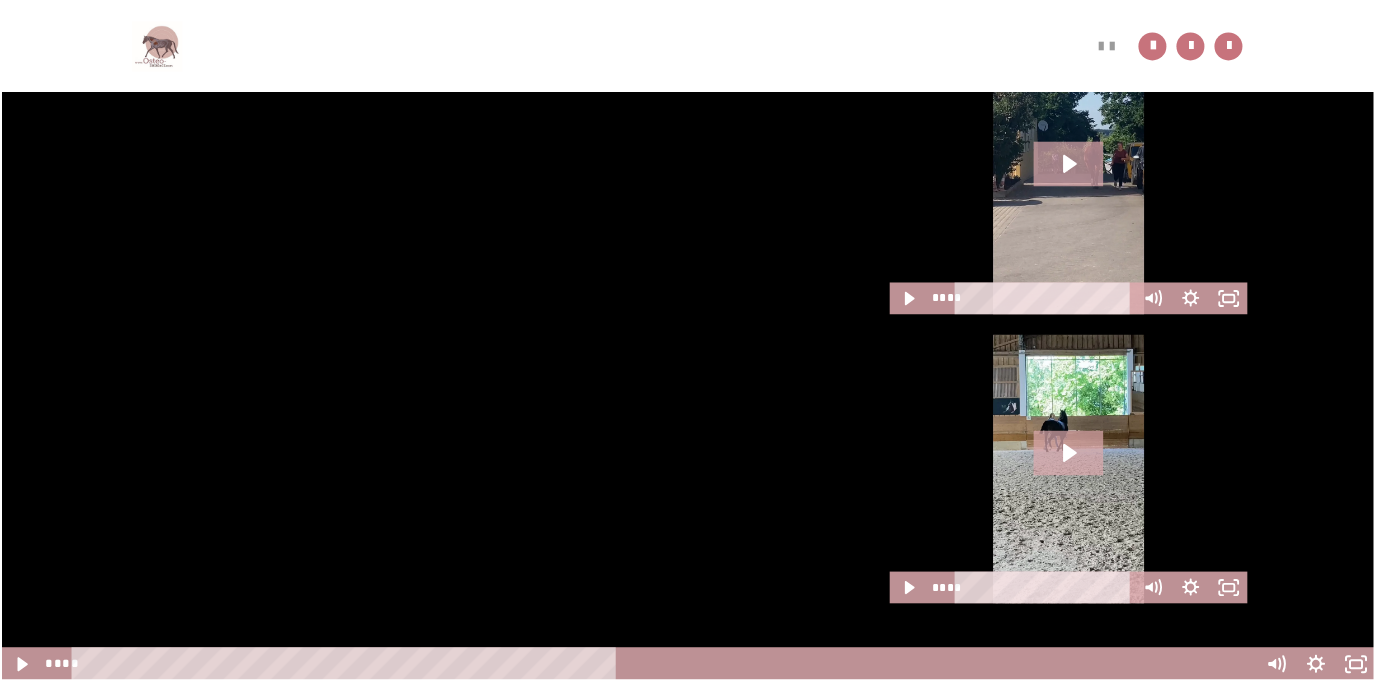 scroll, scrollTop: 1064, scrollLeft: 0, axis: vertical 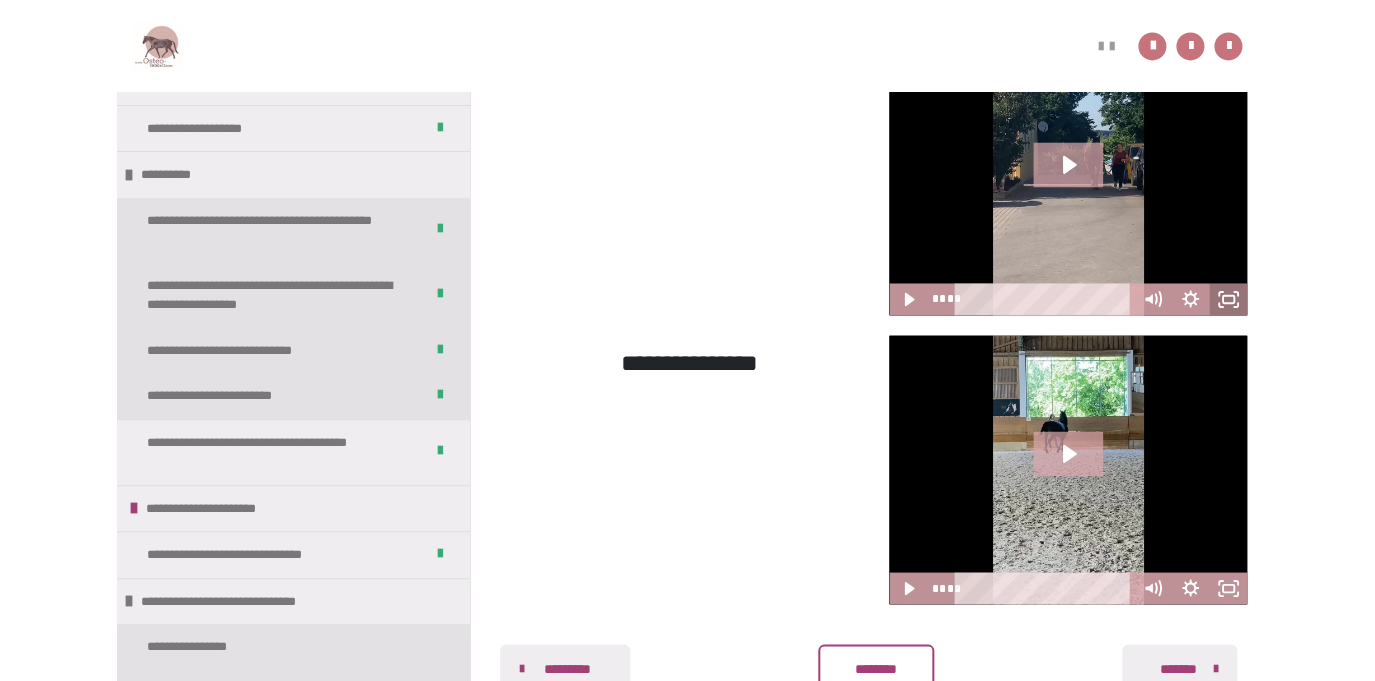 click 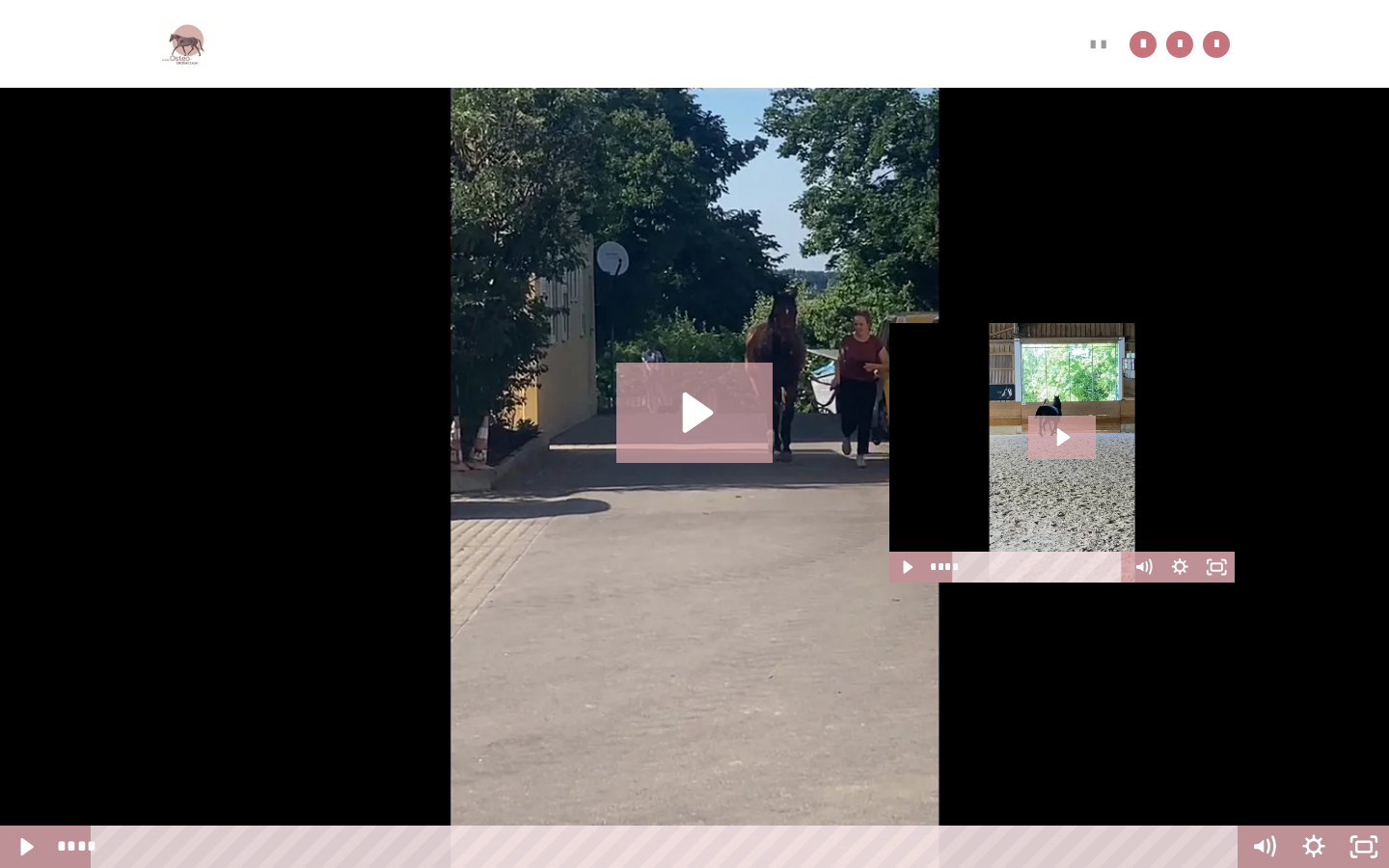 click at bounding box center [694, 434] 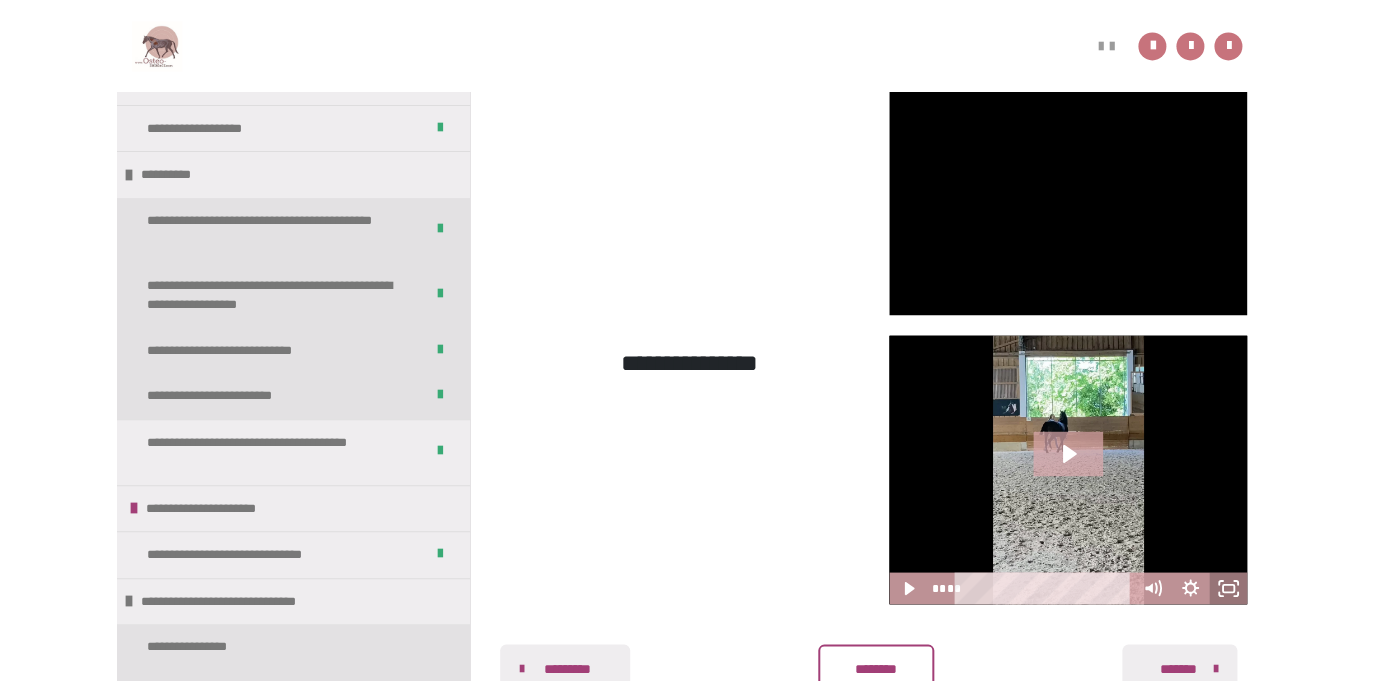 click 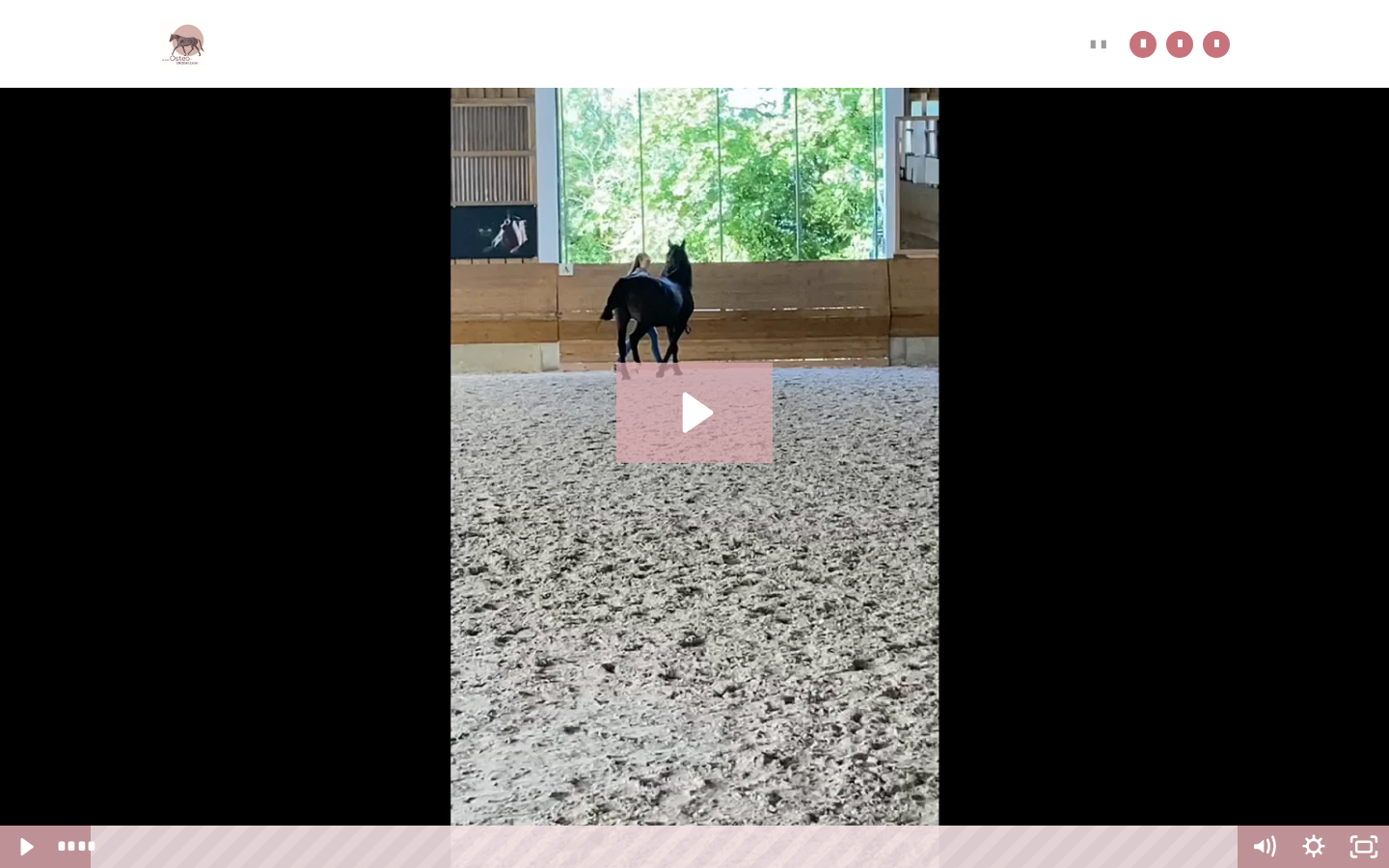 click at bounding box center [694, 434] 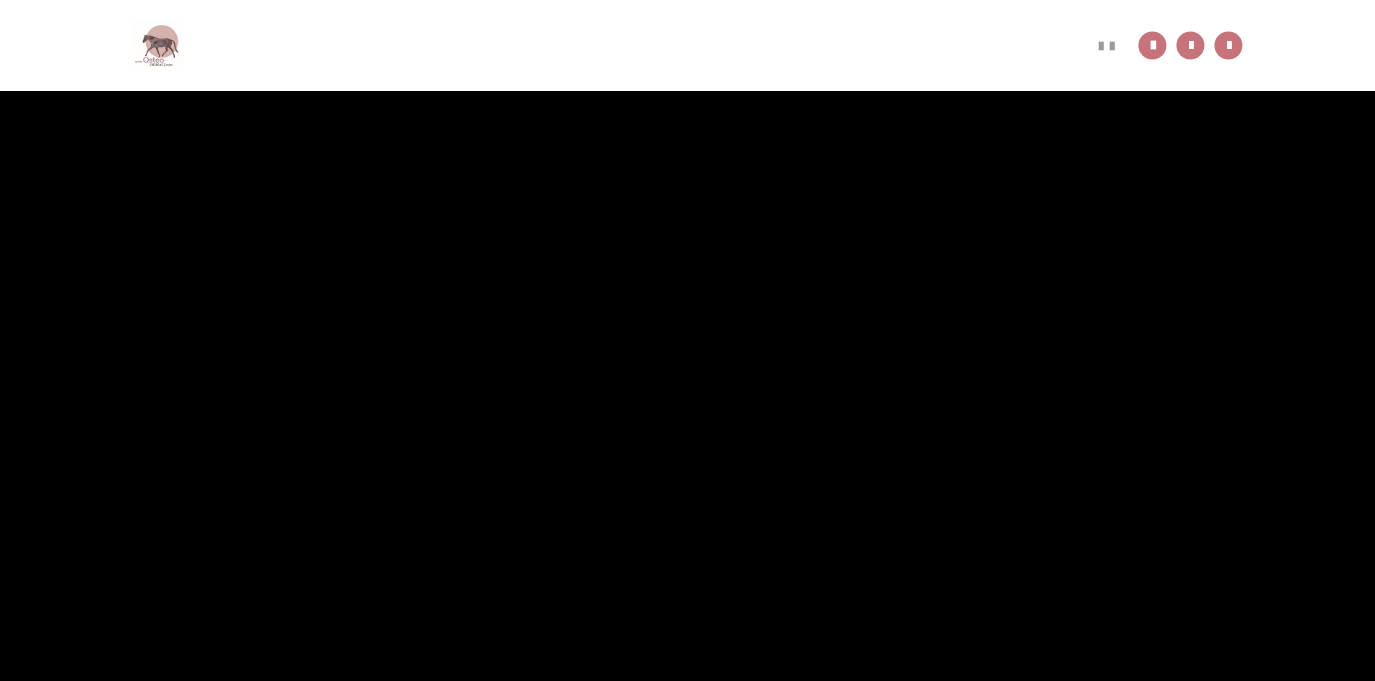 scroll, scrollTop: 1354, scrollLeft: 0, axis: vertical 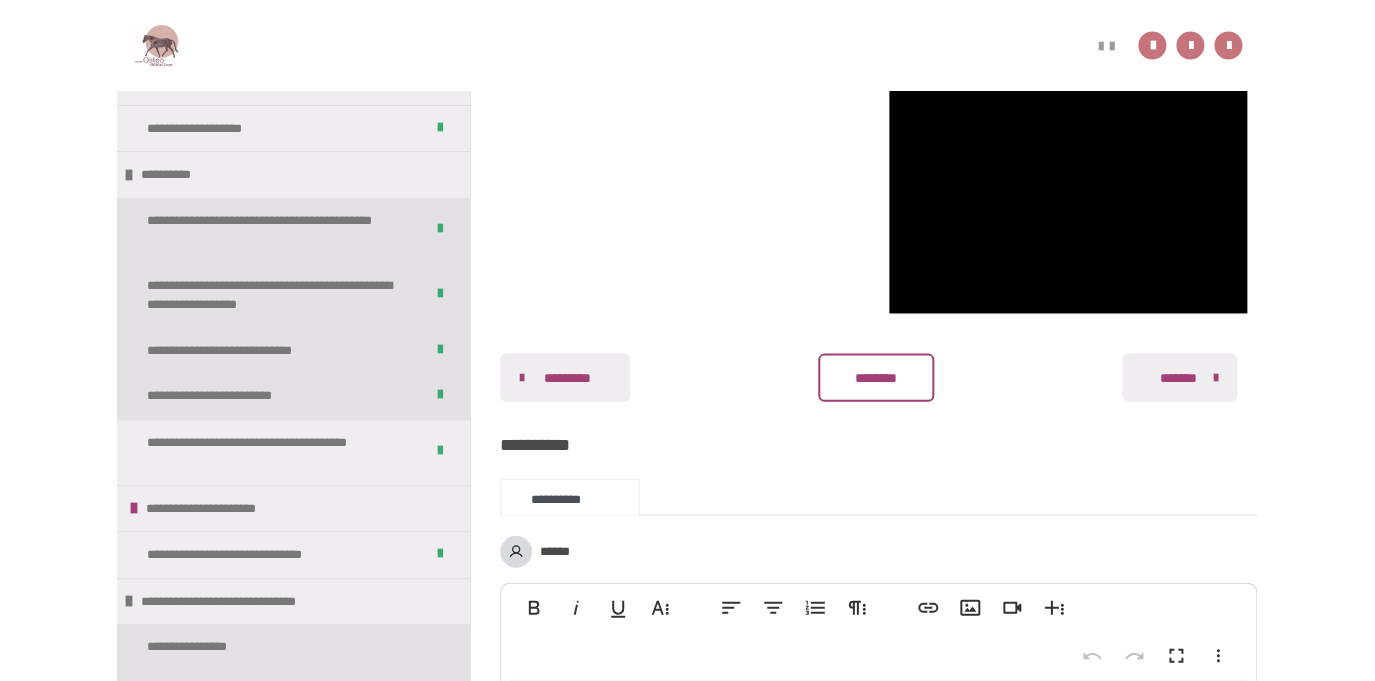 click on "********" at bounding box center (875, 378) 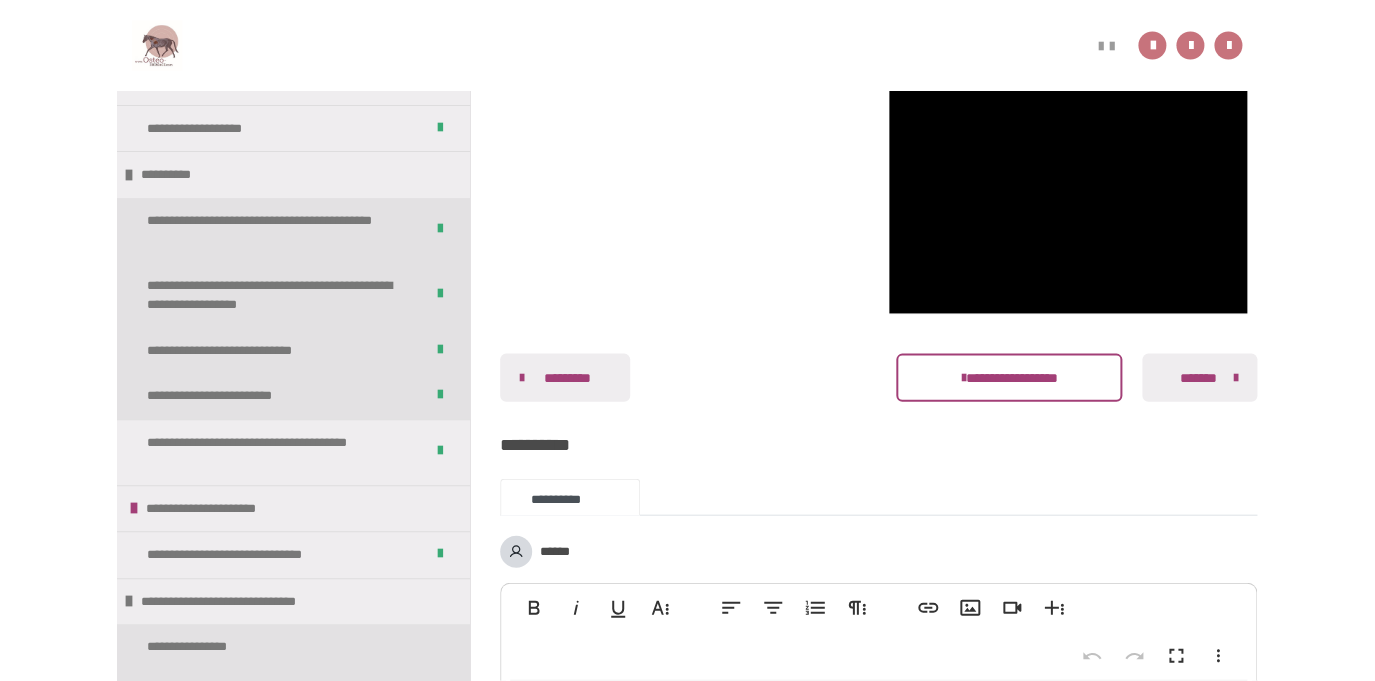 click on "*******" at bounding box center [1197, 378] 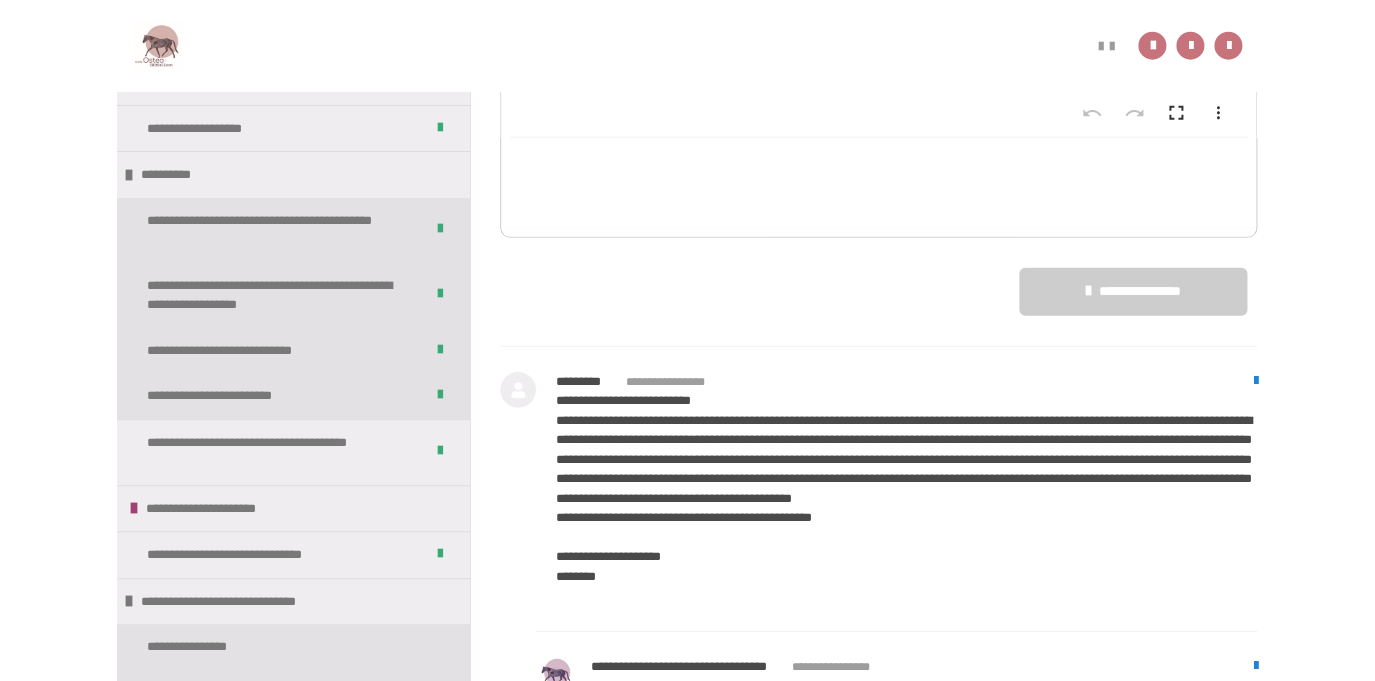 scroll, scrollTop: 1900, scrollLeft: 0, axis: vertical 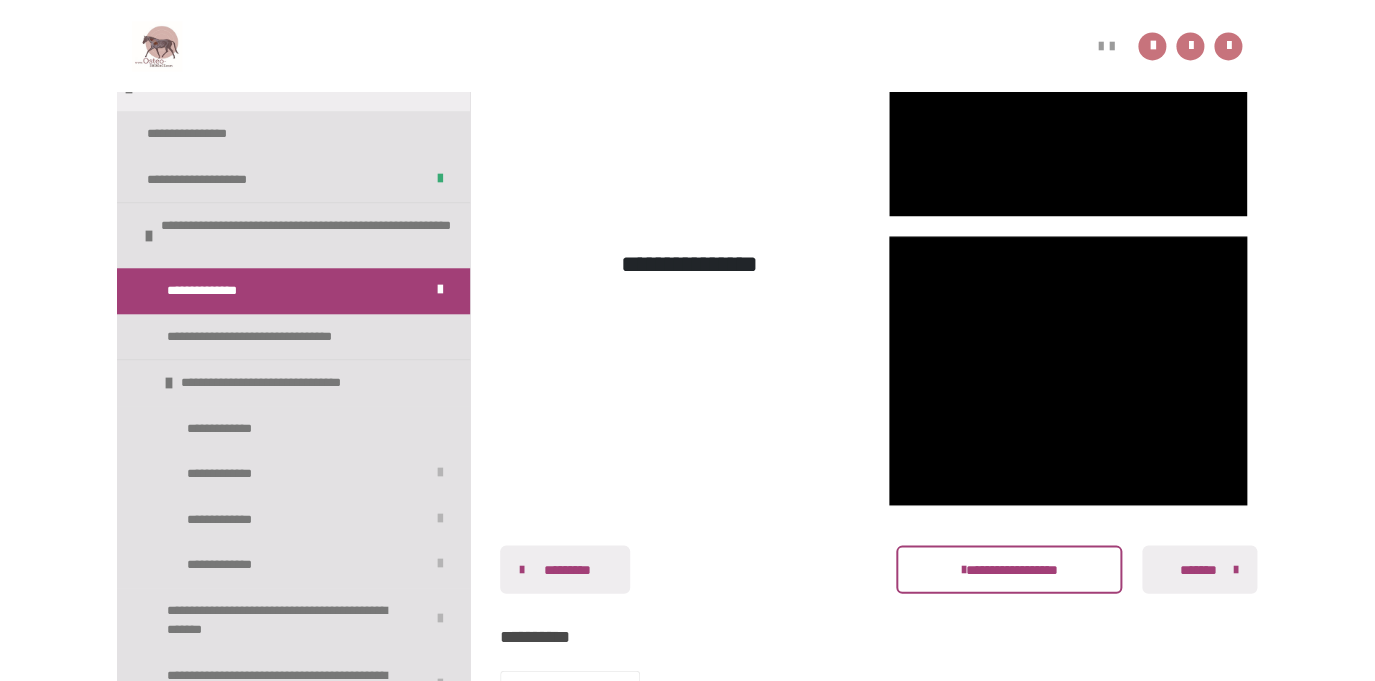 click on "*******" at bounding box center [1197, 569] 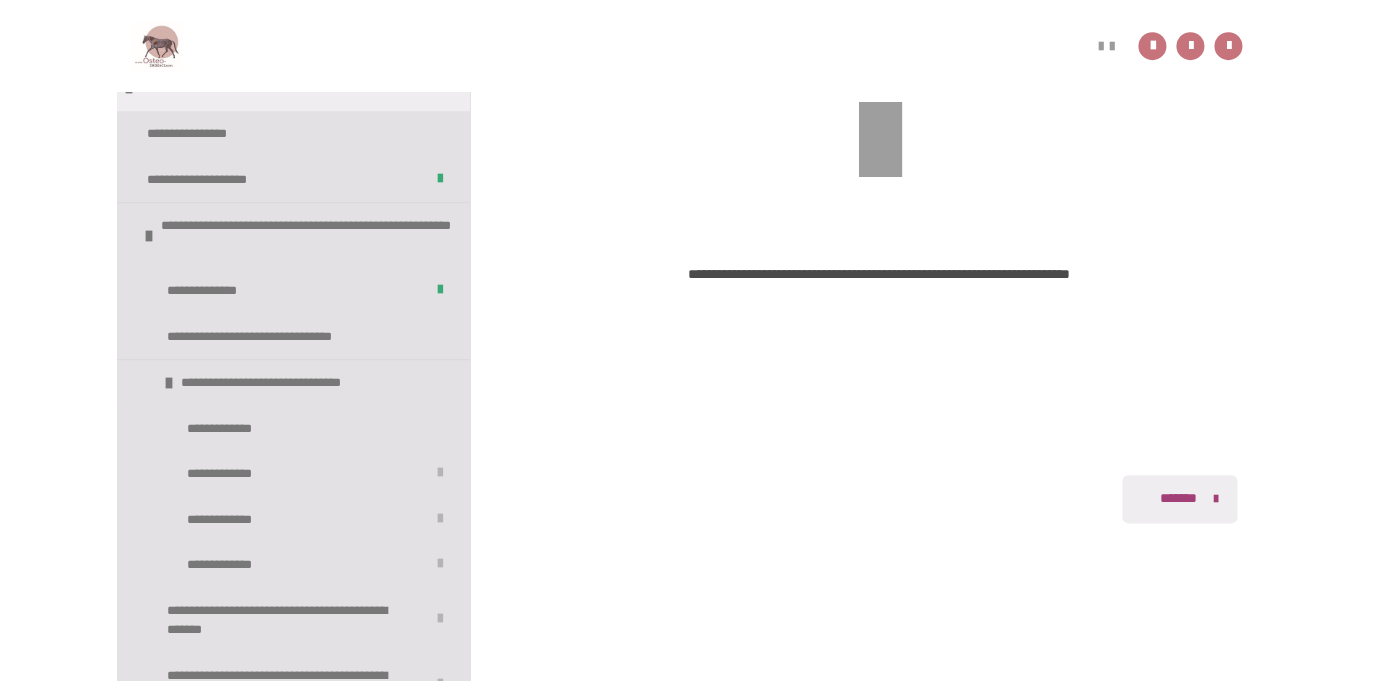 scroll, scrollTop: 527, scrollLeft: 0, axis: vertical 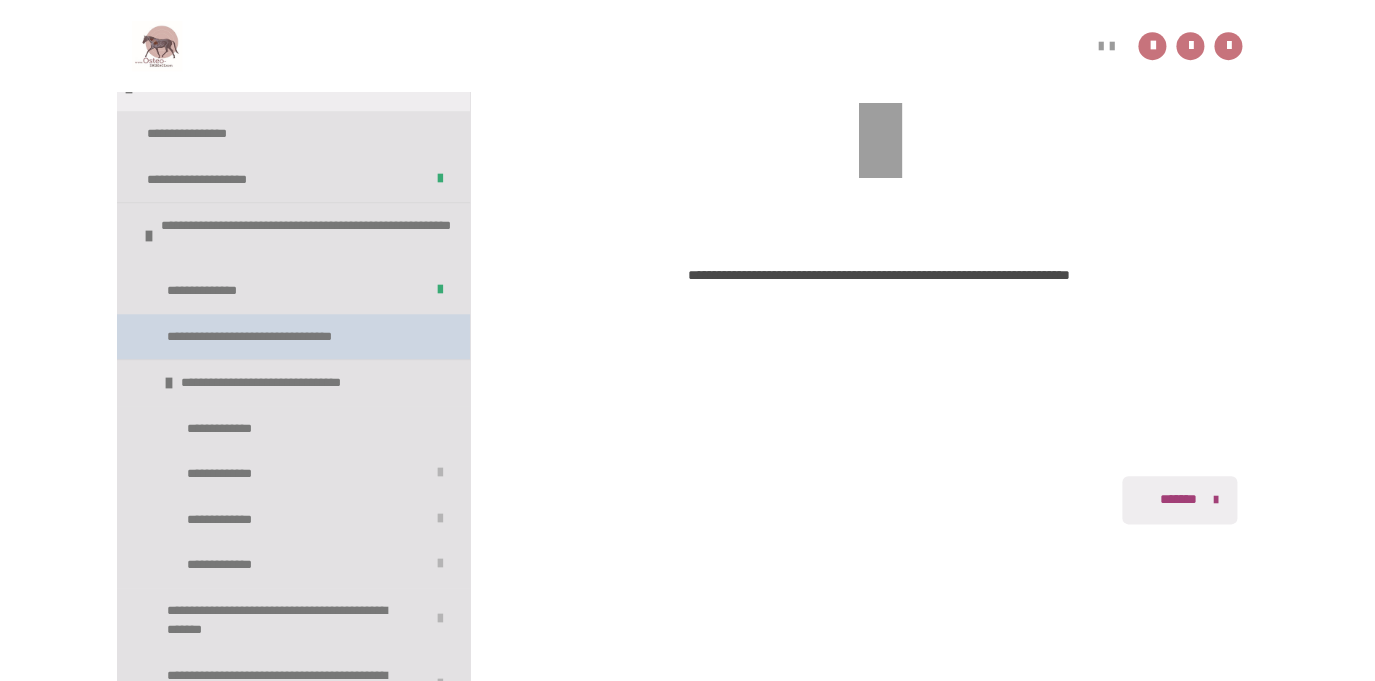 click on "**********" at bounding box center [293, 337] 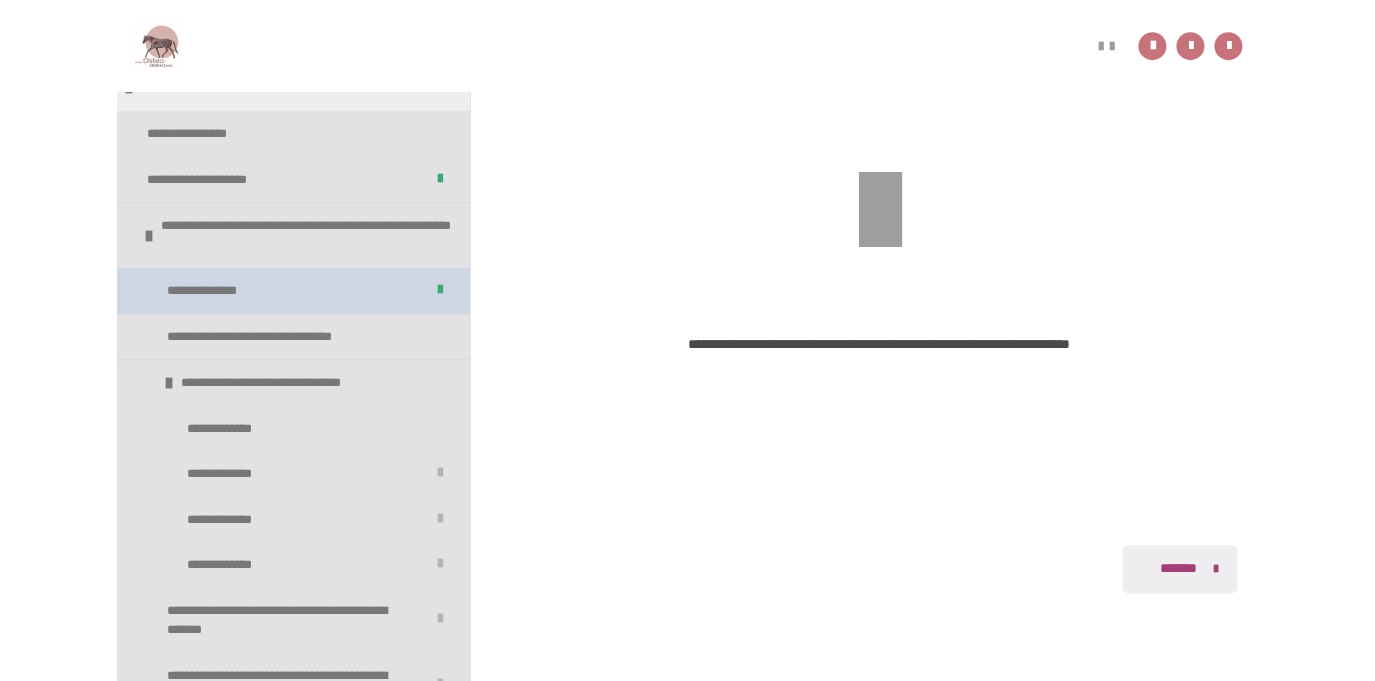 click on "**********" at bounding box center (293, 291) 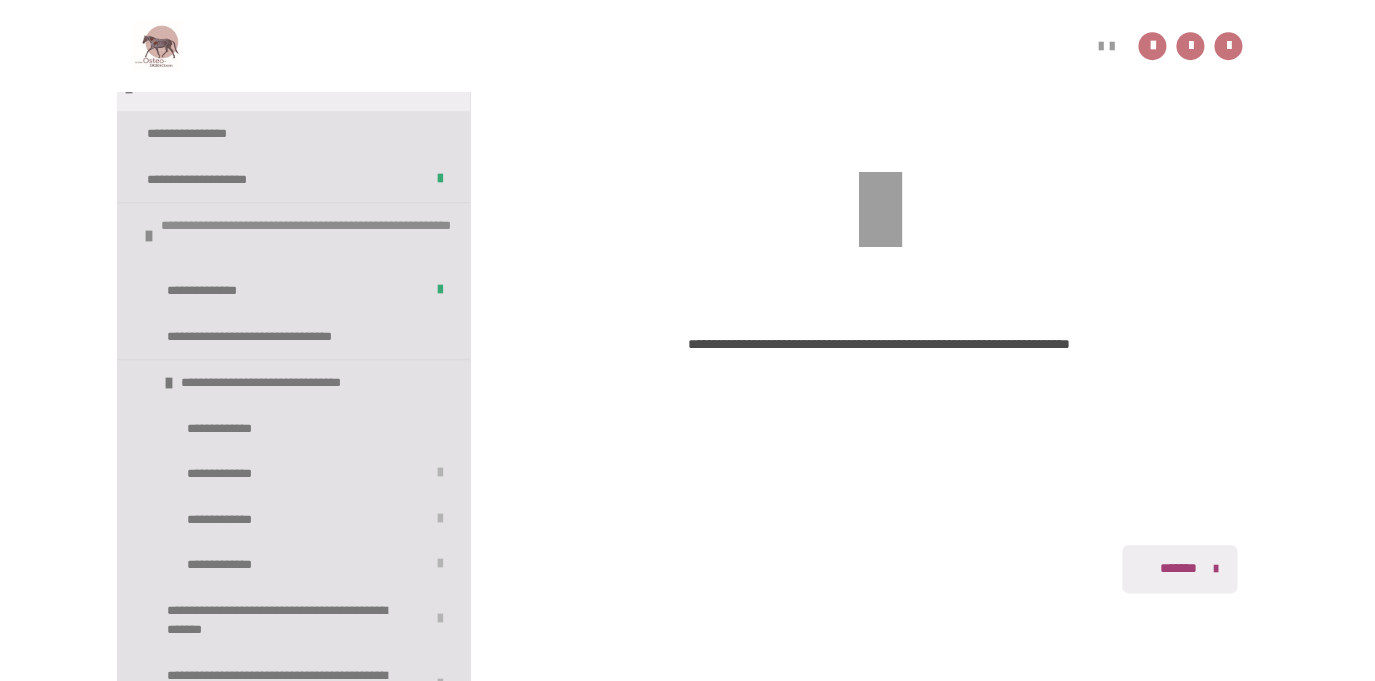 click on "**********" at bounding box center [308, 235] 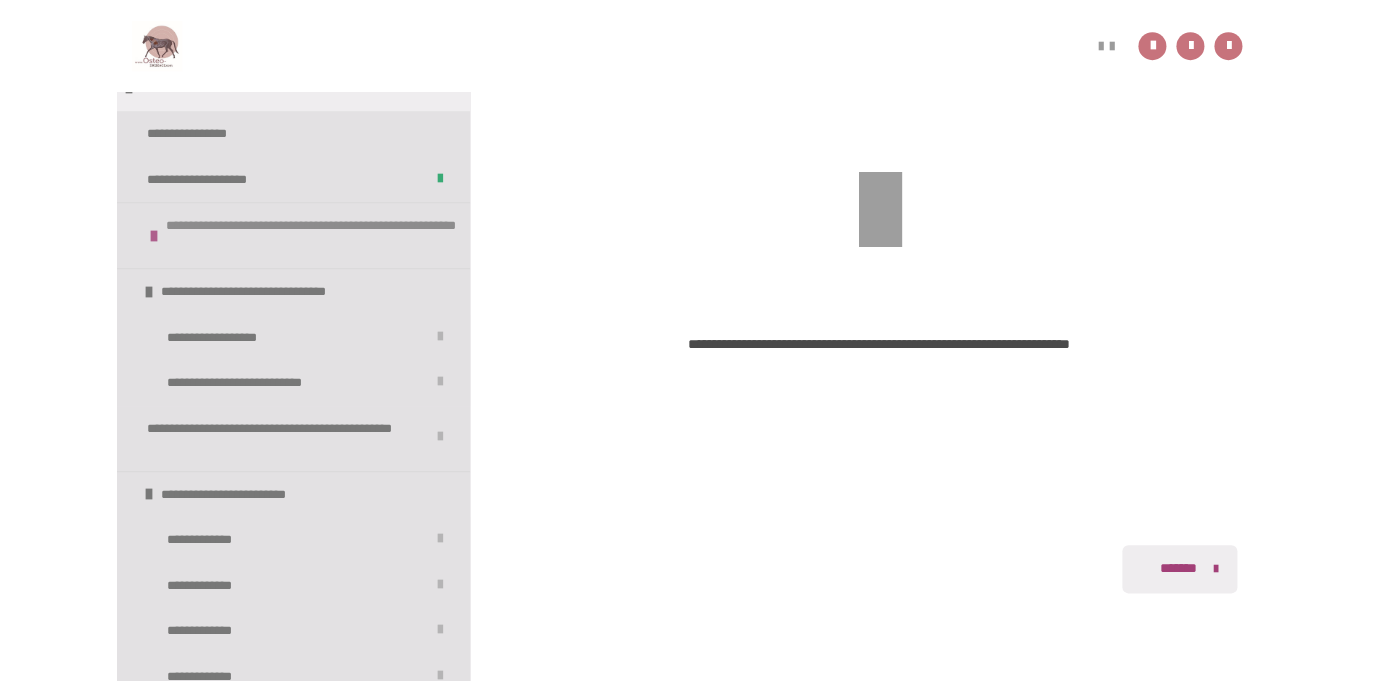 click on "**********" at bounding box center (313, 235) 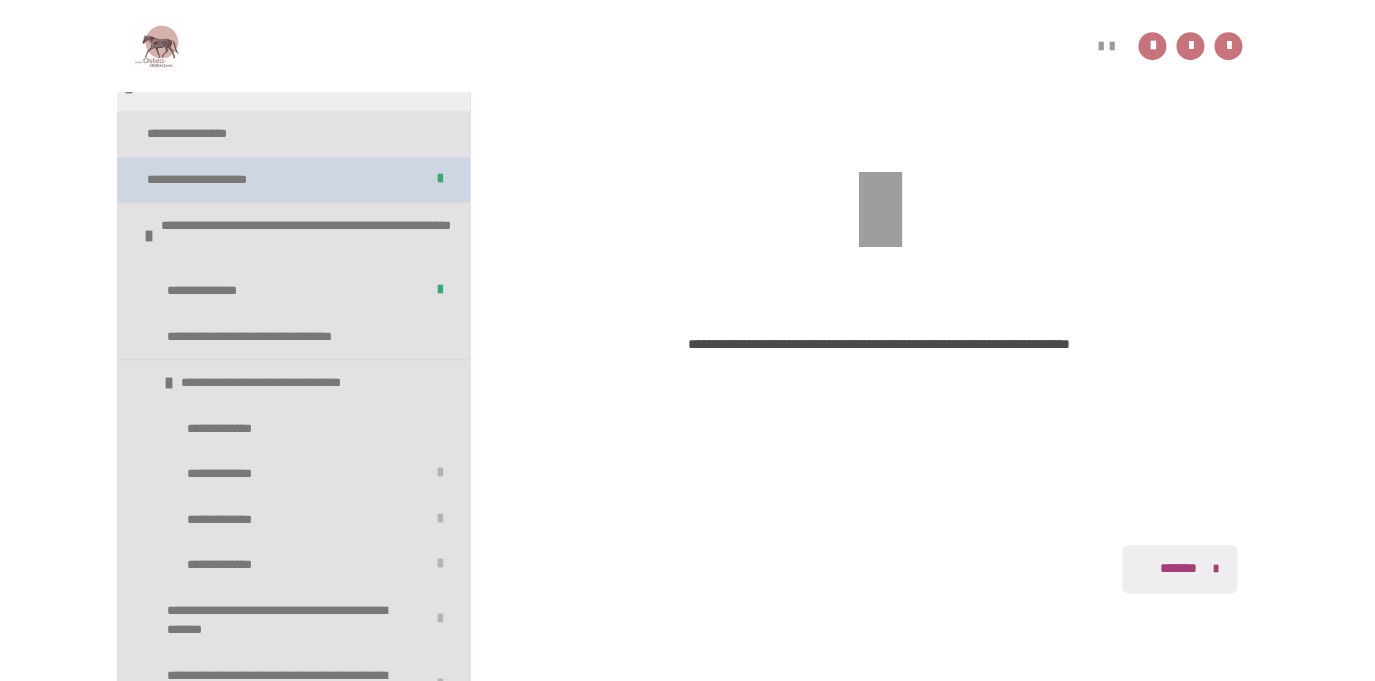 click on "**********" at bounding box center [293, 180] 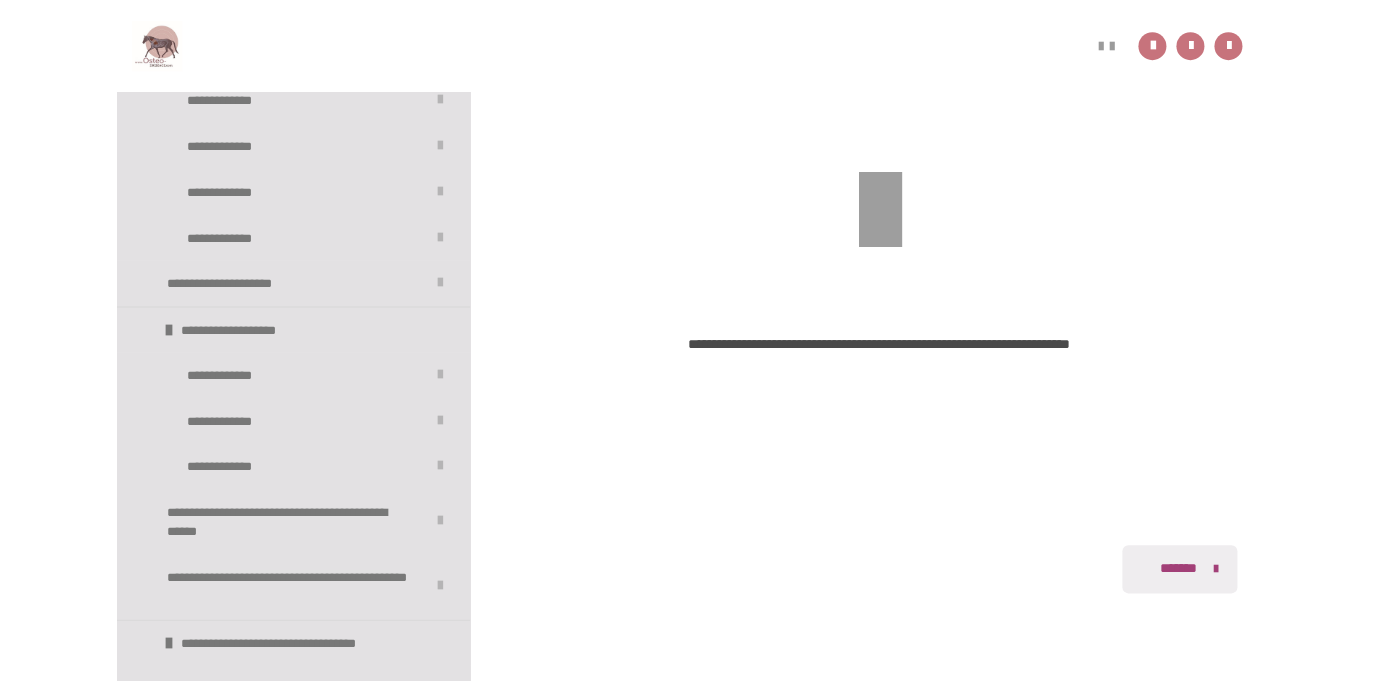 scroll, scrollTop: 0, scrollLeft: 0, axis: both 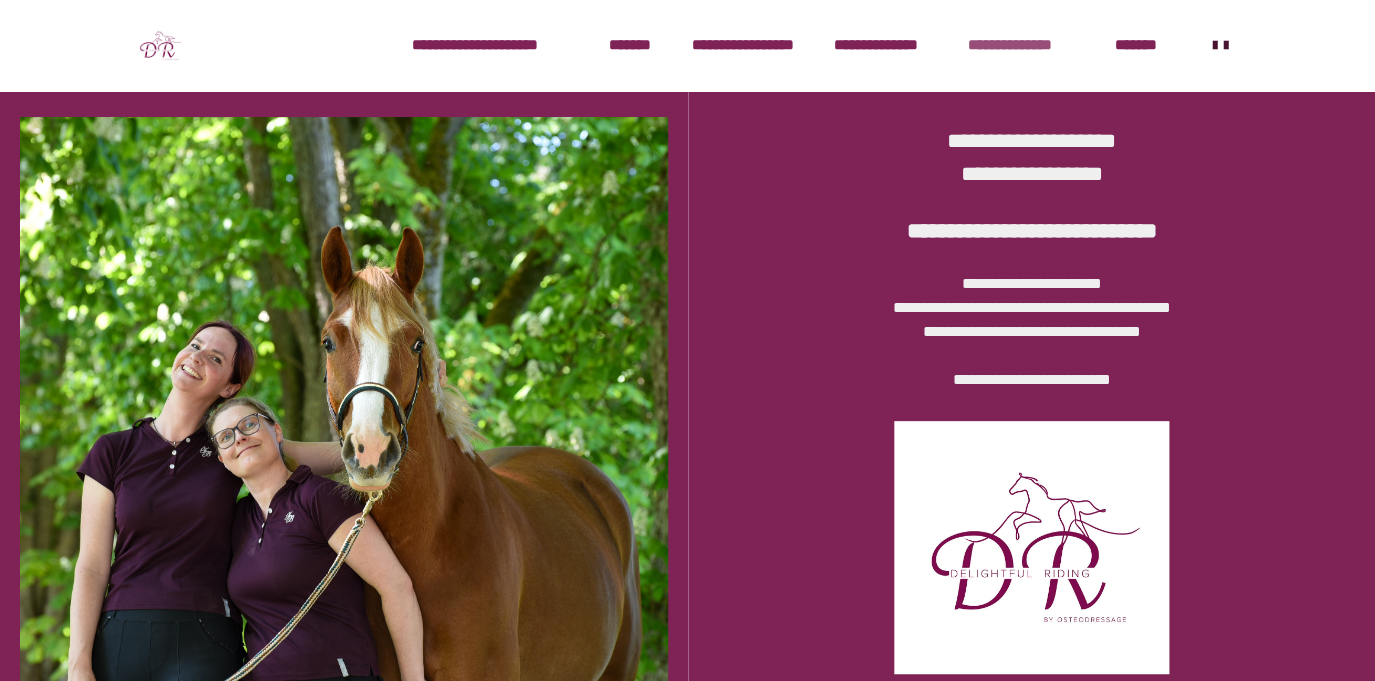 click on "**********" at bounding box center [1031, 45] 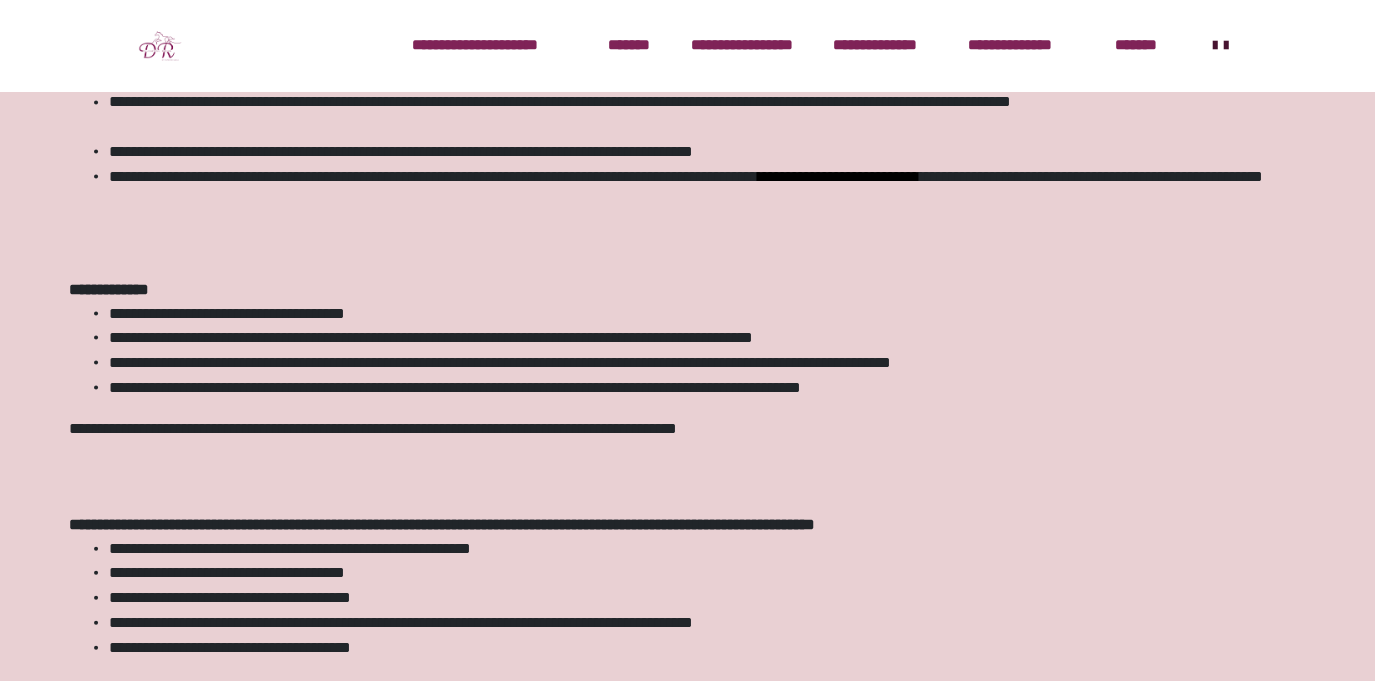scroll, scrollTop: 1247, scrollLeft: 0, axis: vertical 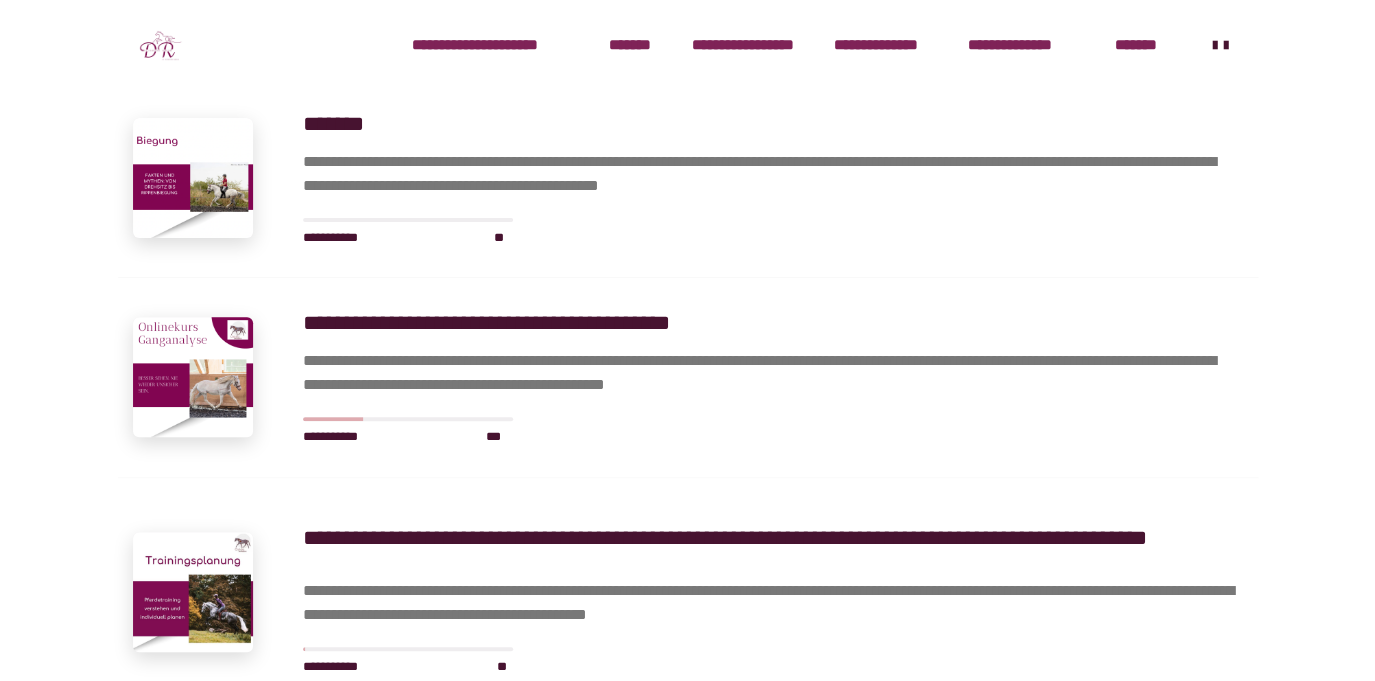 click on "**********" at bounding box center [773, 373] 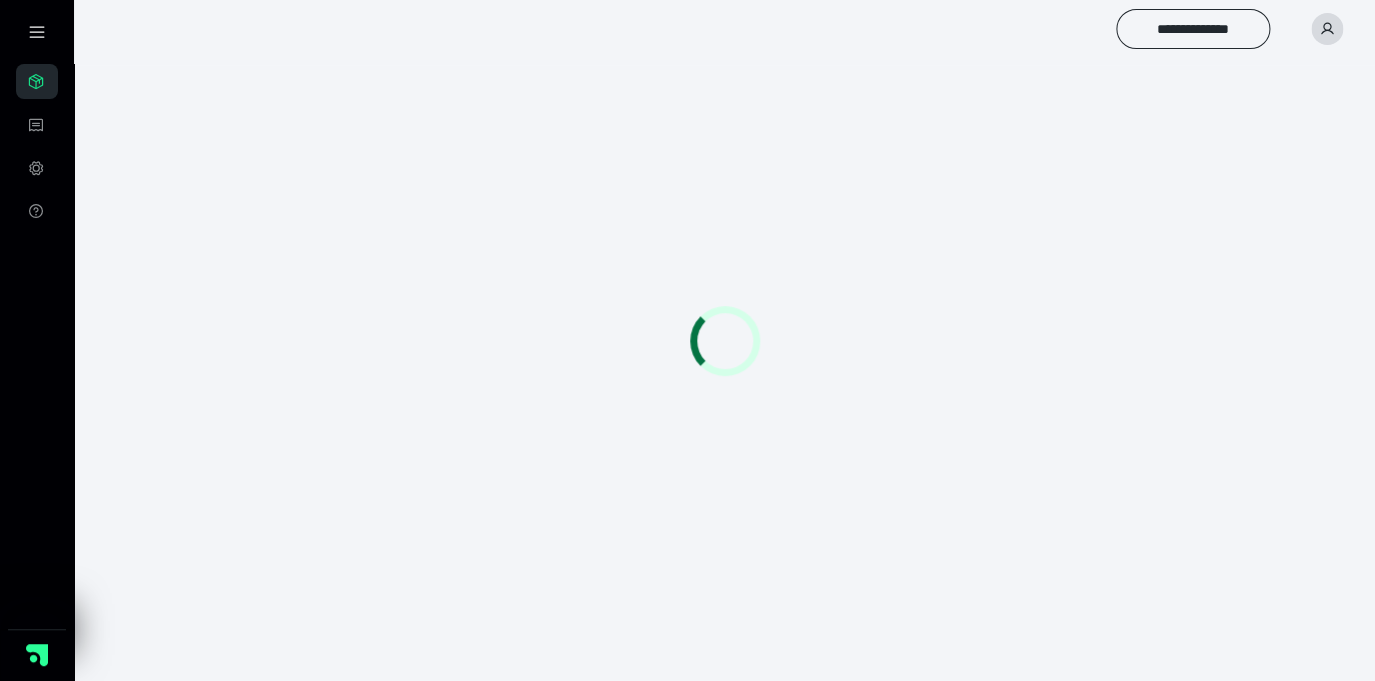 scroll, scrollTop: 56, scrollLeft: 0, axis: vertical 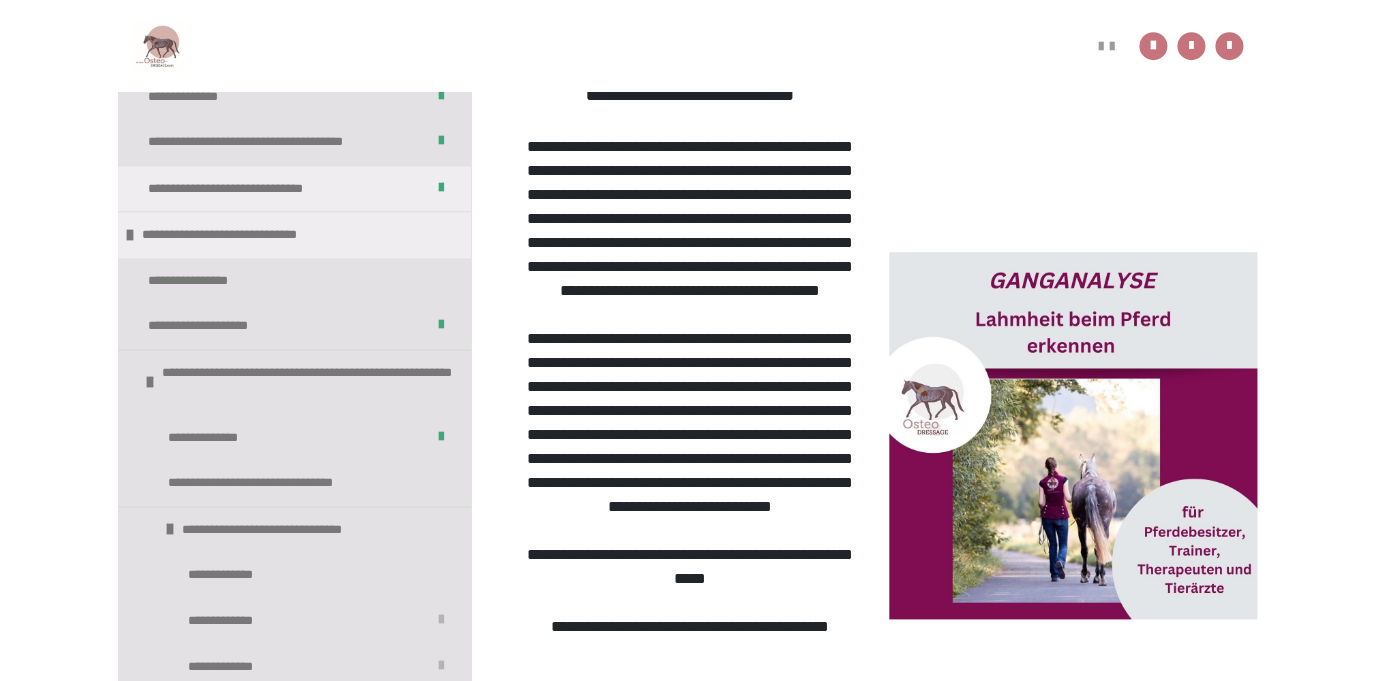 click on "**********" at bounding box center [223, 438] 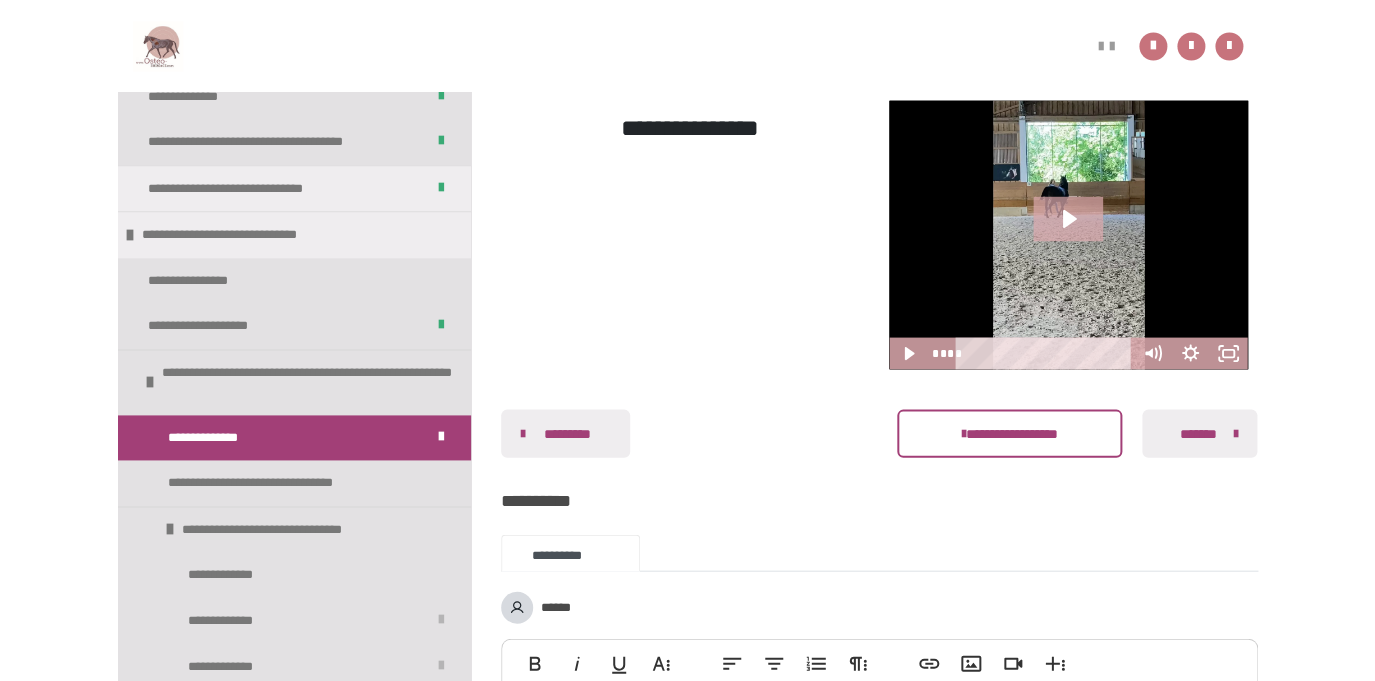 scroll, scrollTop: 1303, scrollLeft: 0, axis: vertical 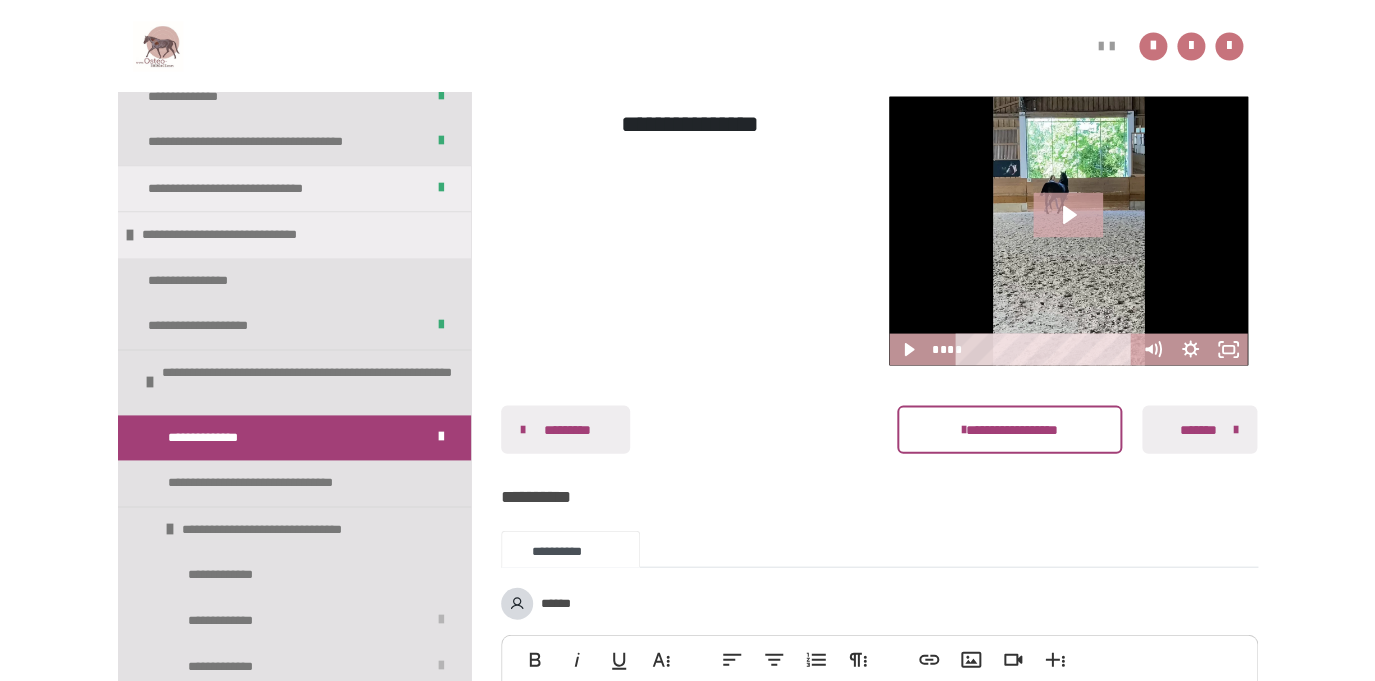 click on "*******" at bounding box center [1197, 429] 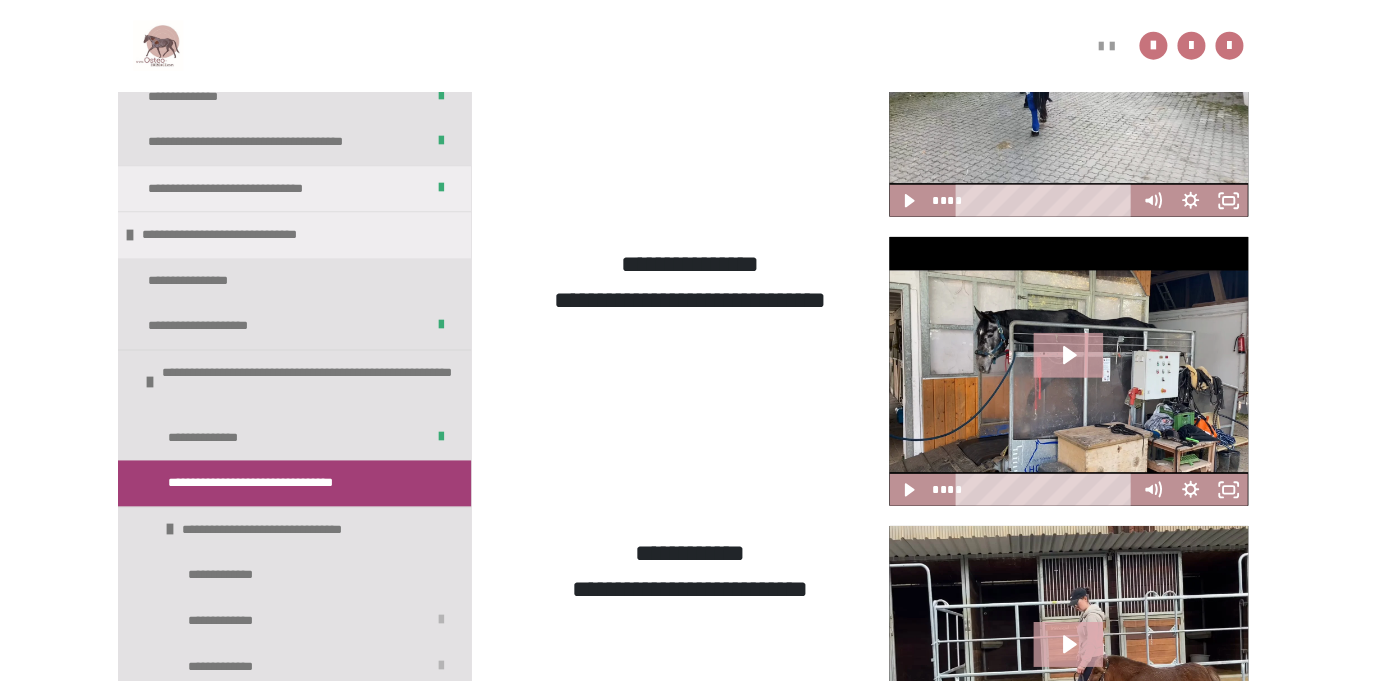 scroll, scrollTop: 1330, scrollLeft: 0, axis: vertical 